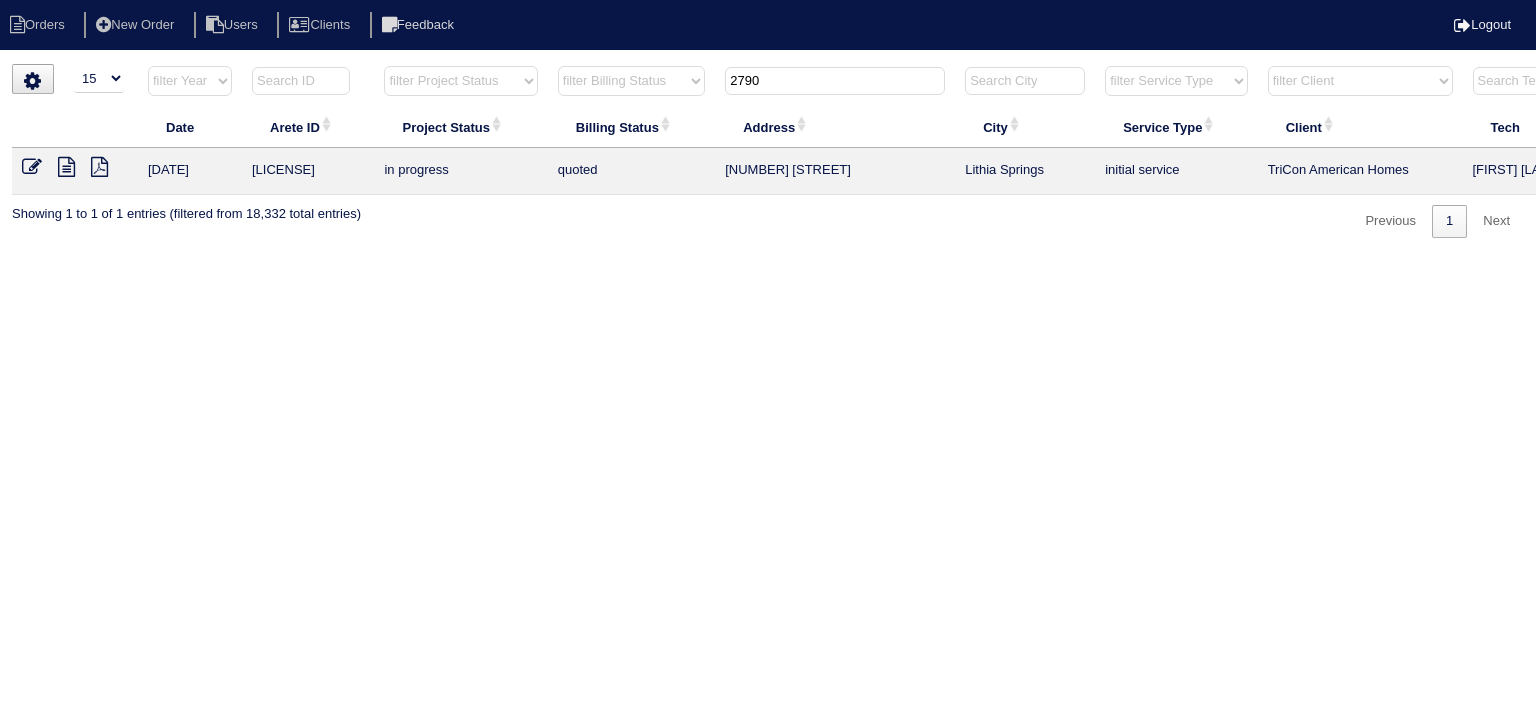 select on "15" 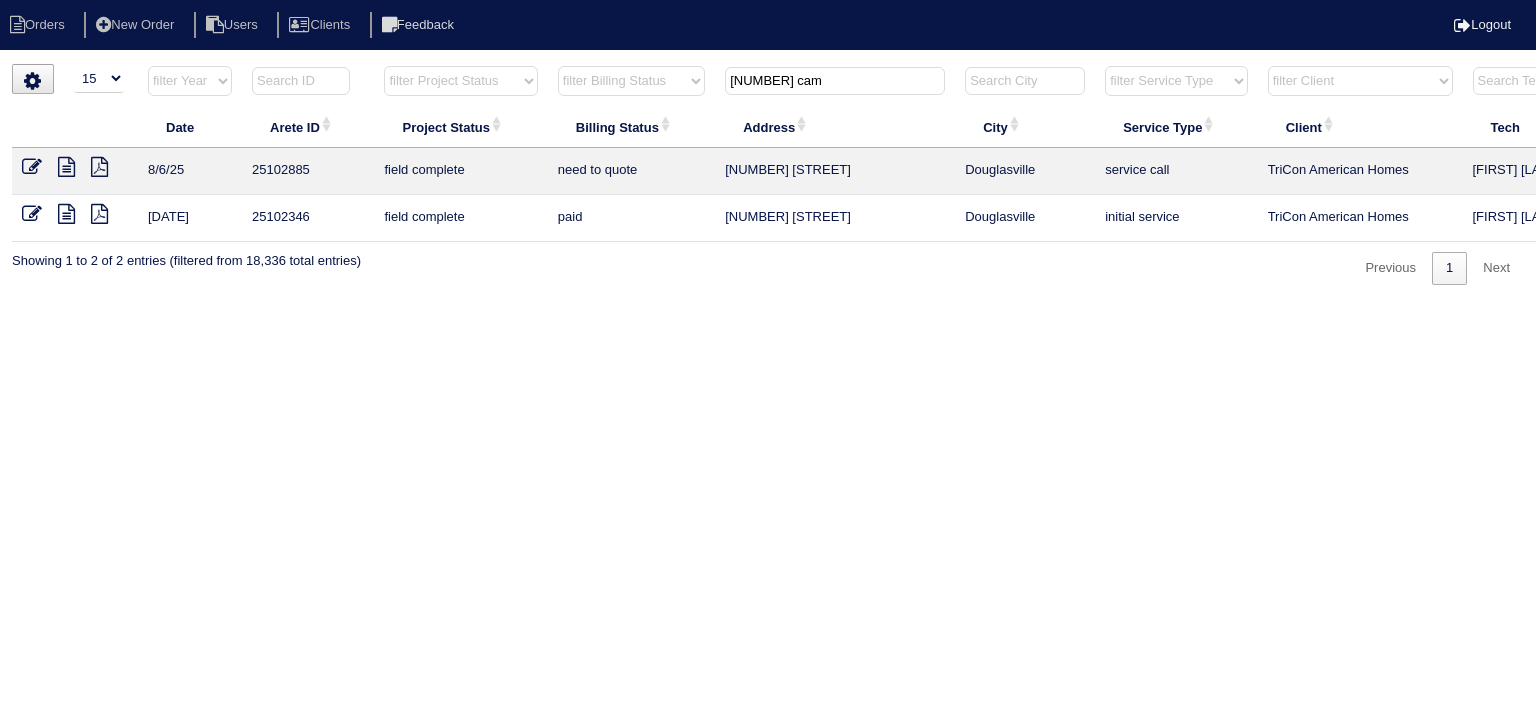type on "4650 cam" 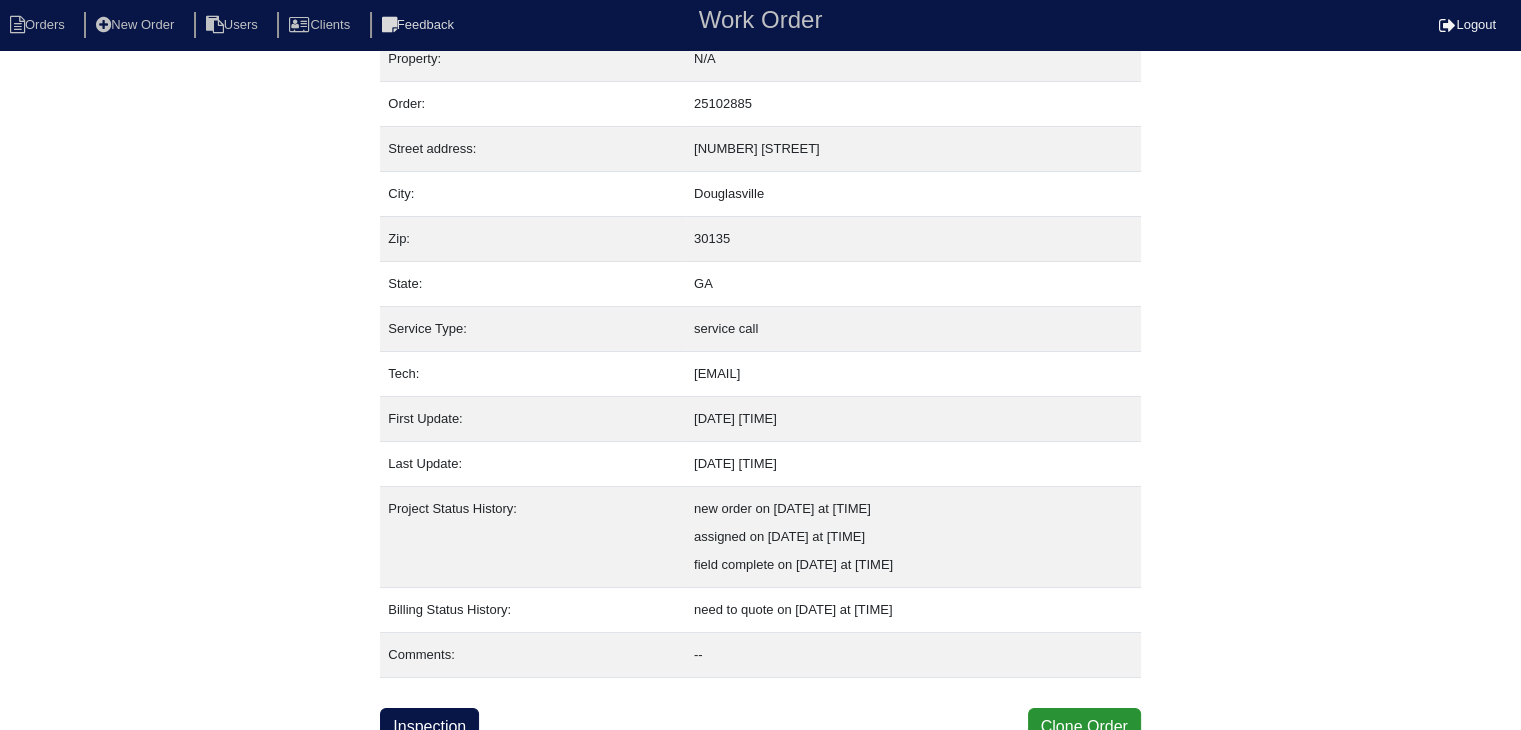 scroll, scrollTop: 40, scrollLeft: 0, axis: vertical 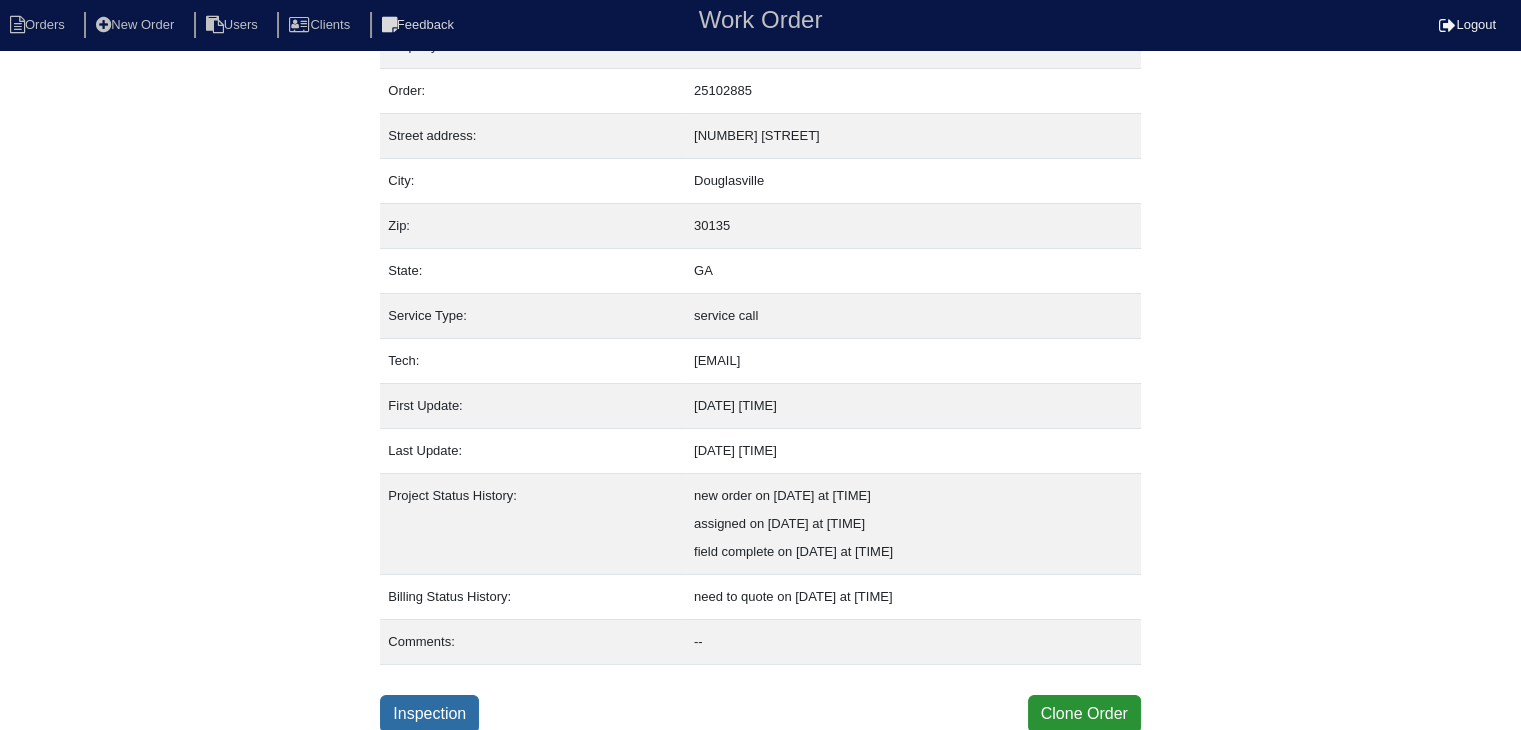 click on "Inspection" at bounding box center (429, 714) 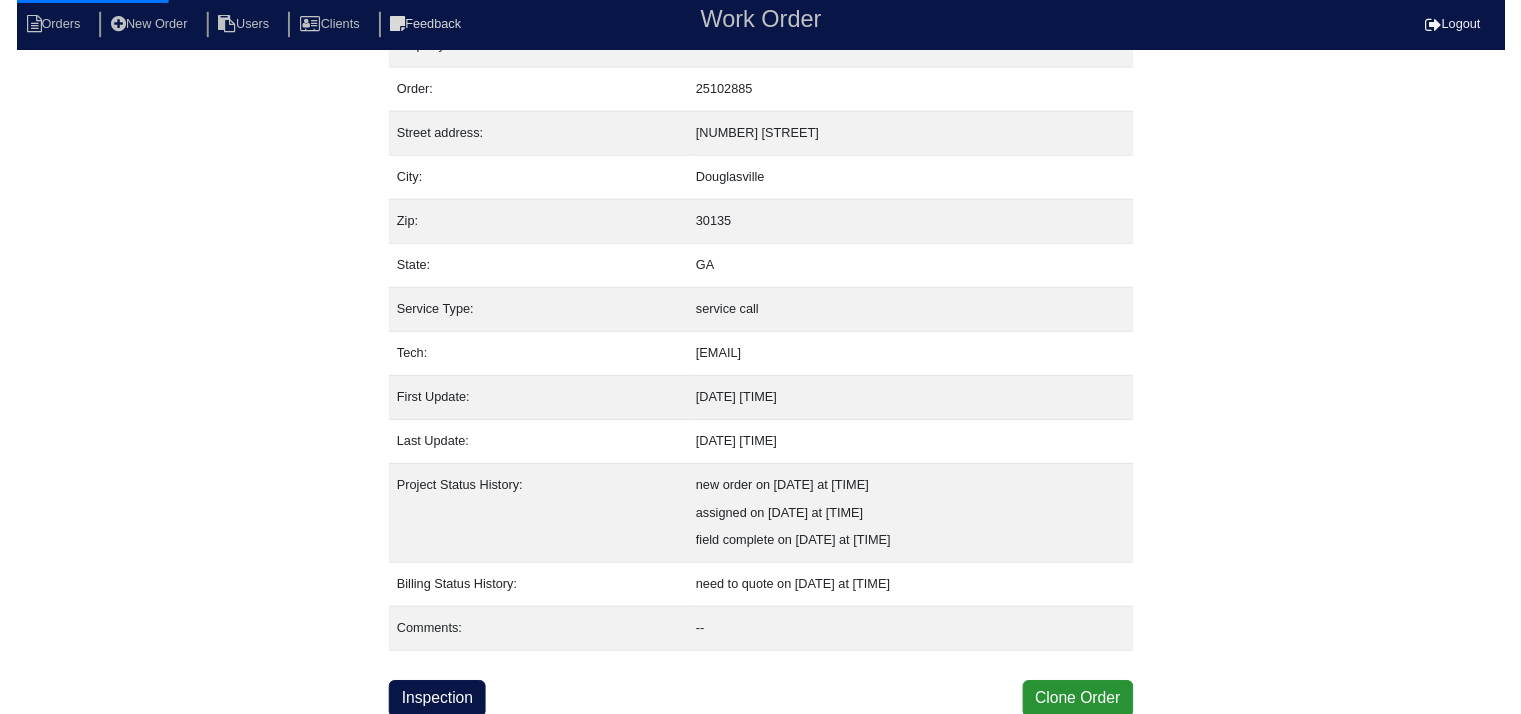 scroll, scrollTop: 0, scrollLeft: 0, axis: both 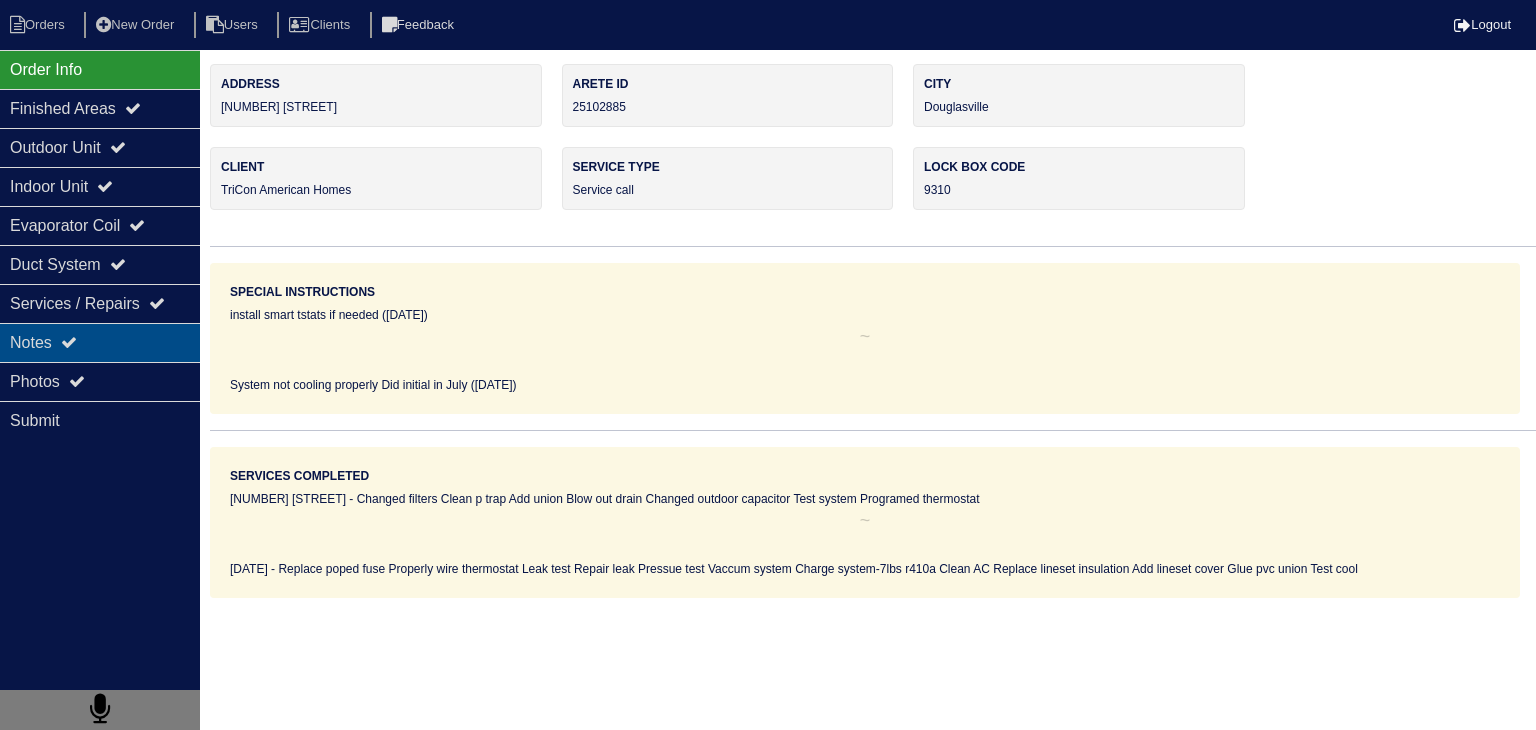 click on "Notes" at bounding box center (100, 342) 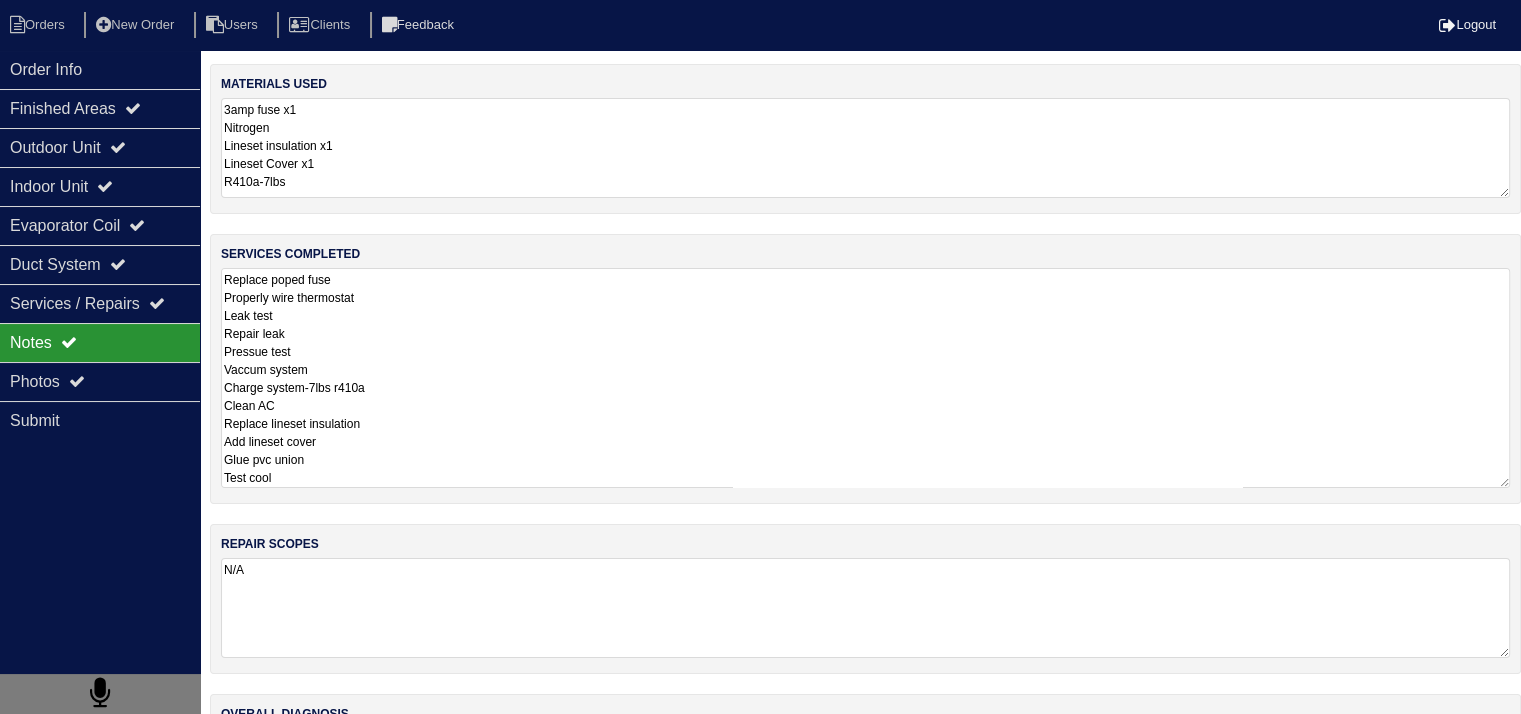 click on "Replace poped fuse
Properly wire thermostat
Leak test
Repair leak
Pressue test
Vaccum system
Charge system-7lbs r410a
Clean AC
Replace lineset insulation
Add lineset cover
Glue pvc union
Test cool" at bounding box center (865, 378) 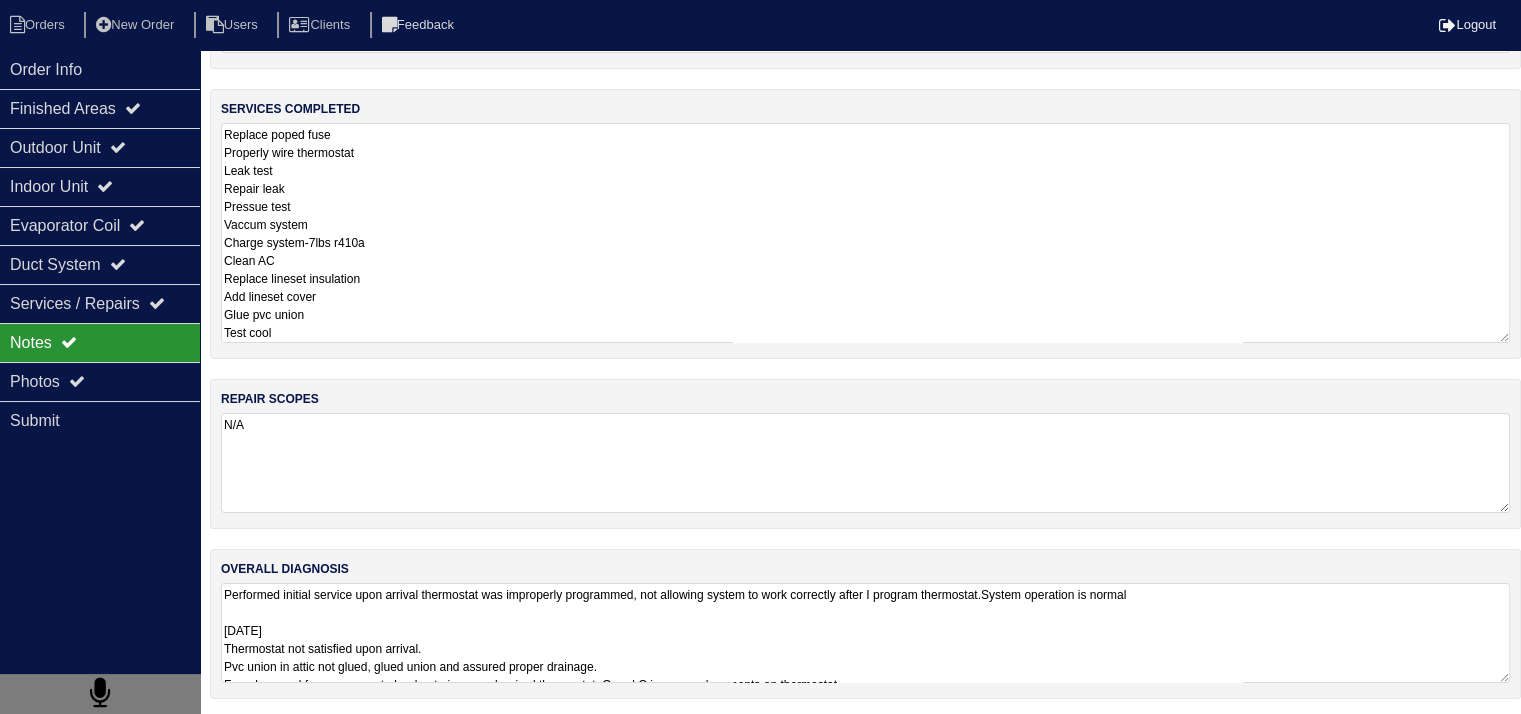 scroll, scrollTop: 1, scrollLeft: 0, axis: vertical 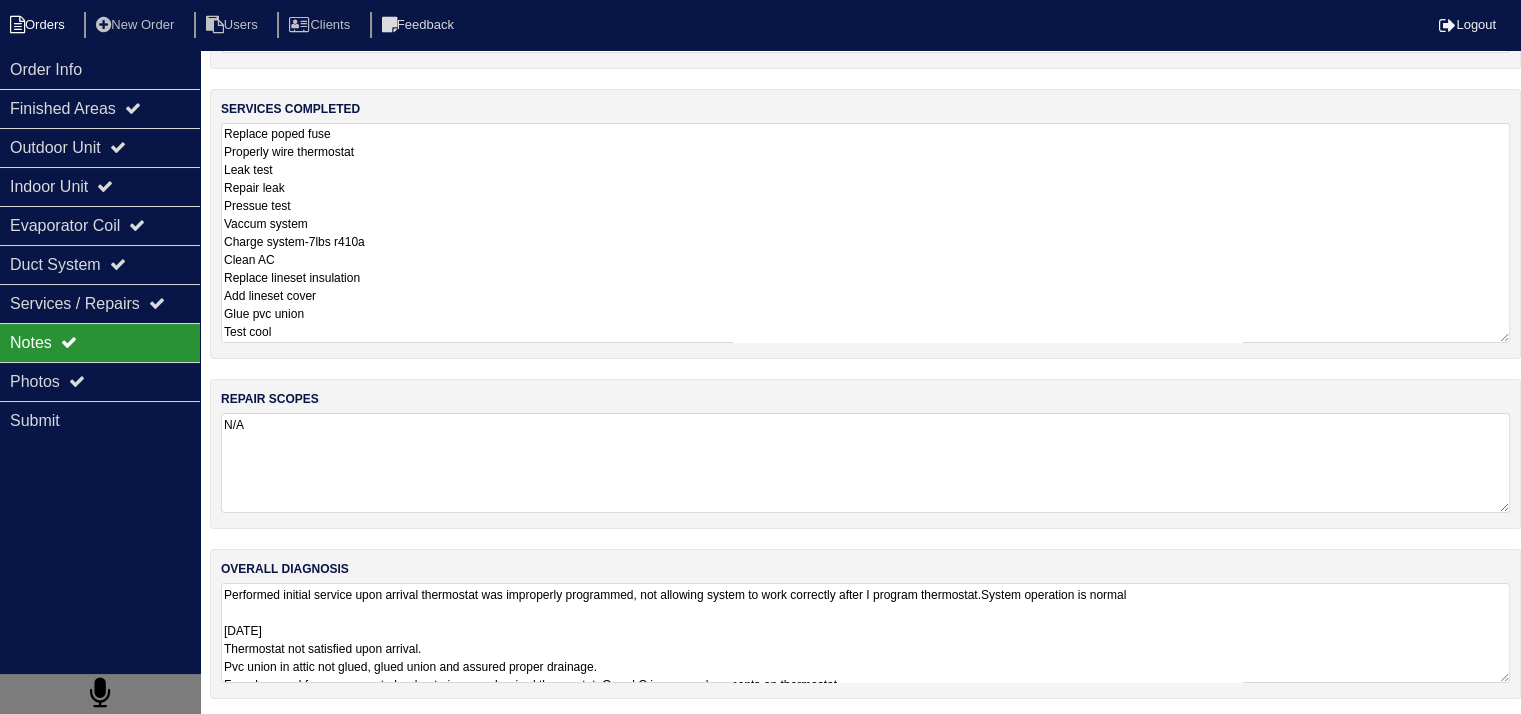click on "Orders" at bounding box center [40, 25] 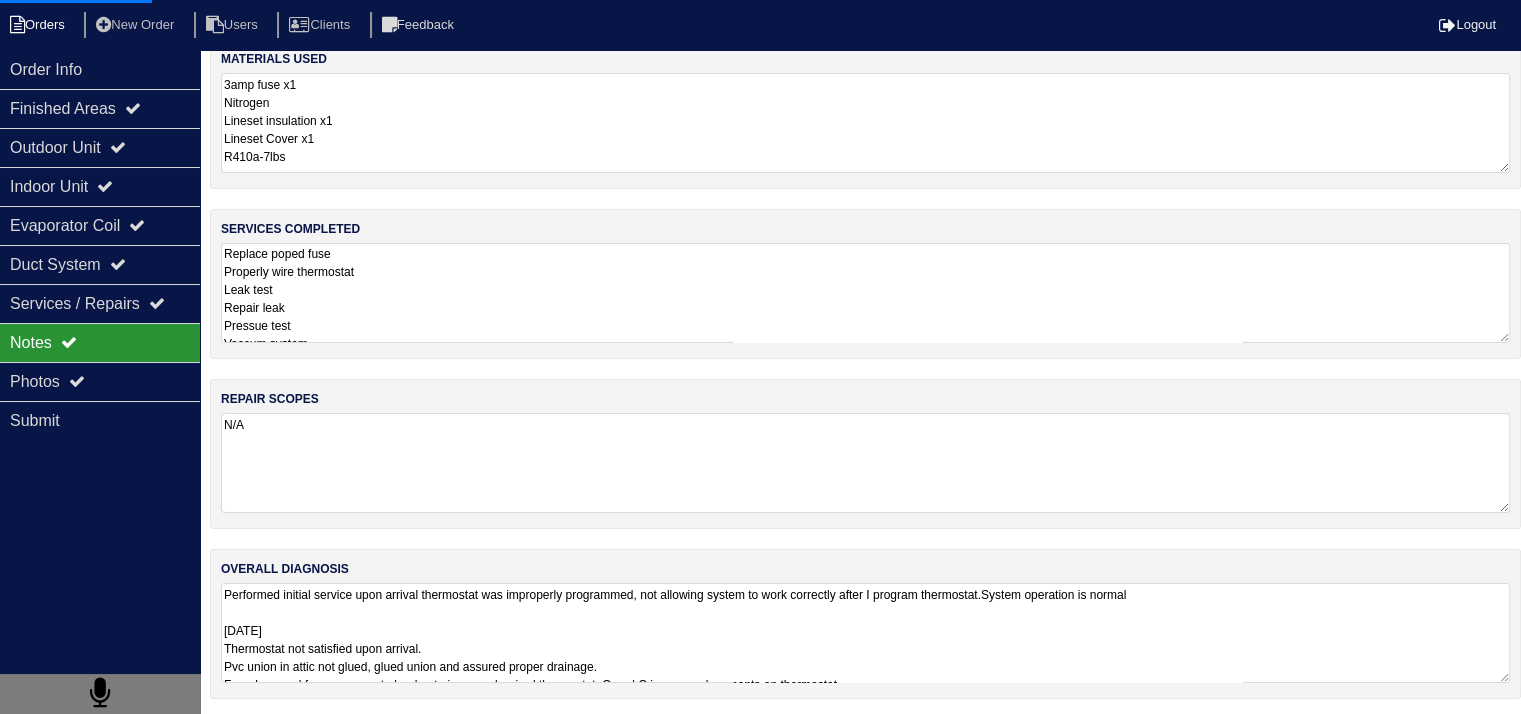scroll, scrollTop: 0, scrollLeft: 0, axis: both 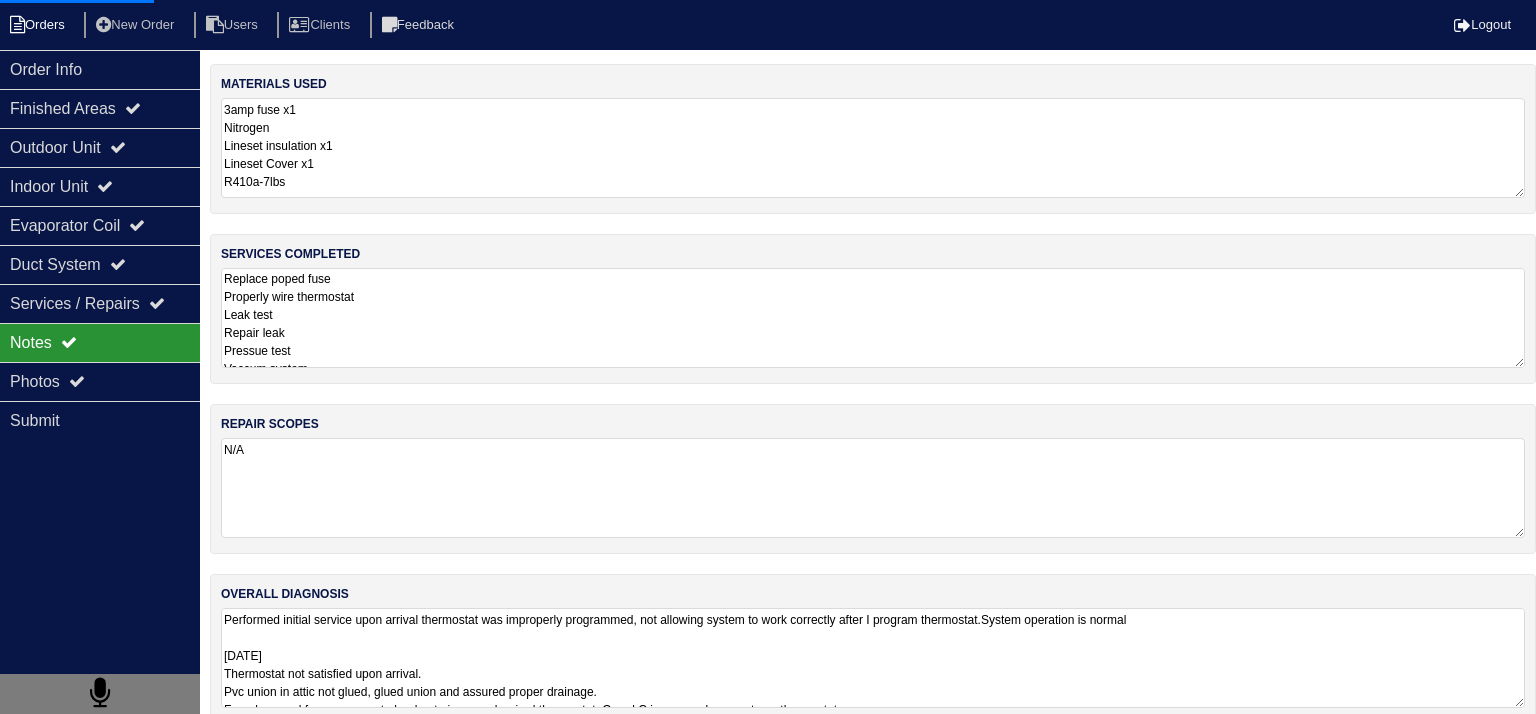 select on "15" 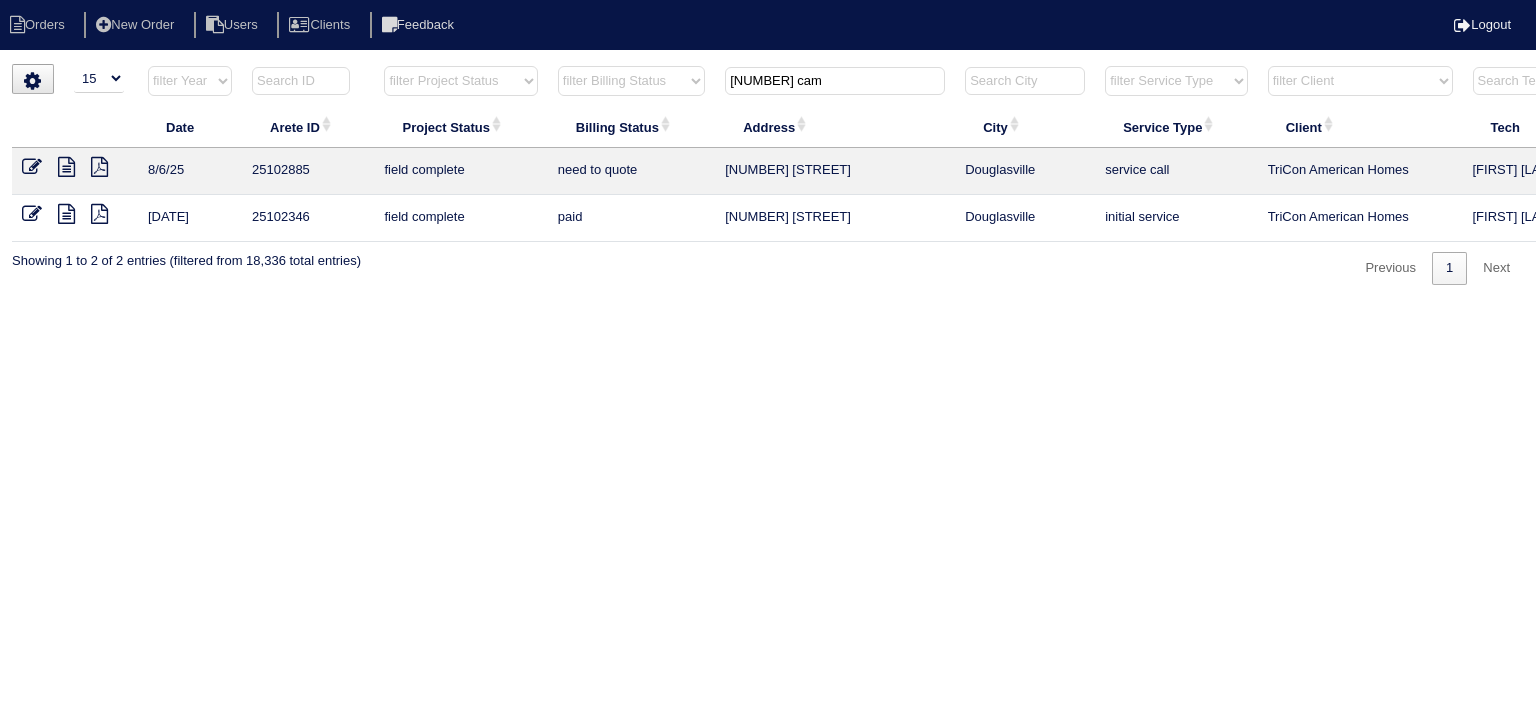 drag, startPoint x: 820, startPoint y: 83, endPoint x: 619, endPoint y: 79, distance: 201.0398 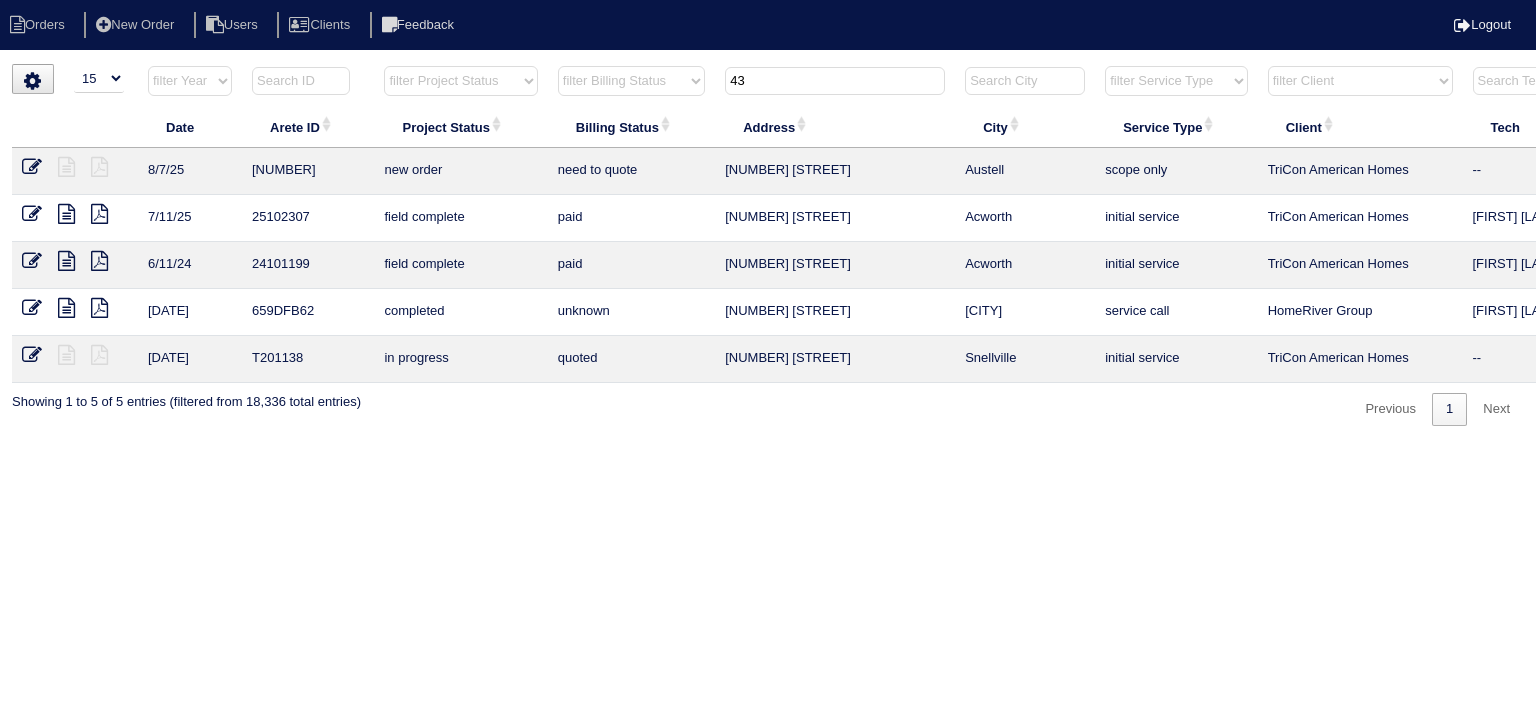 type on "4" 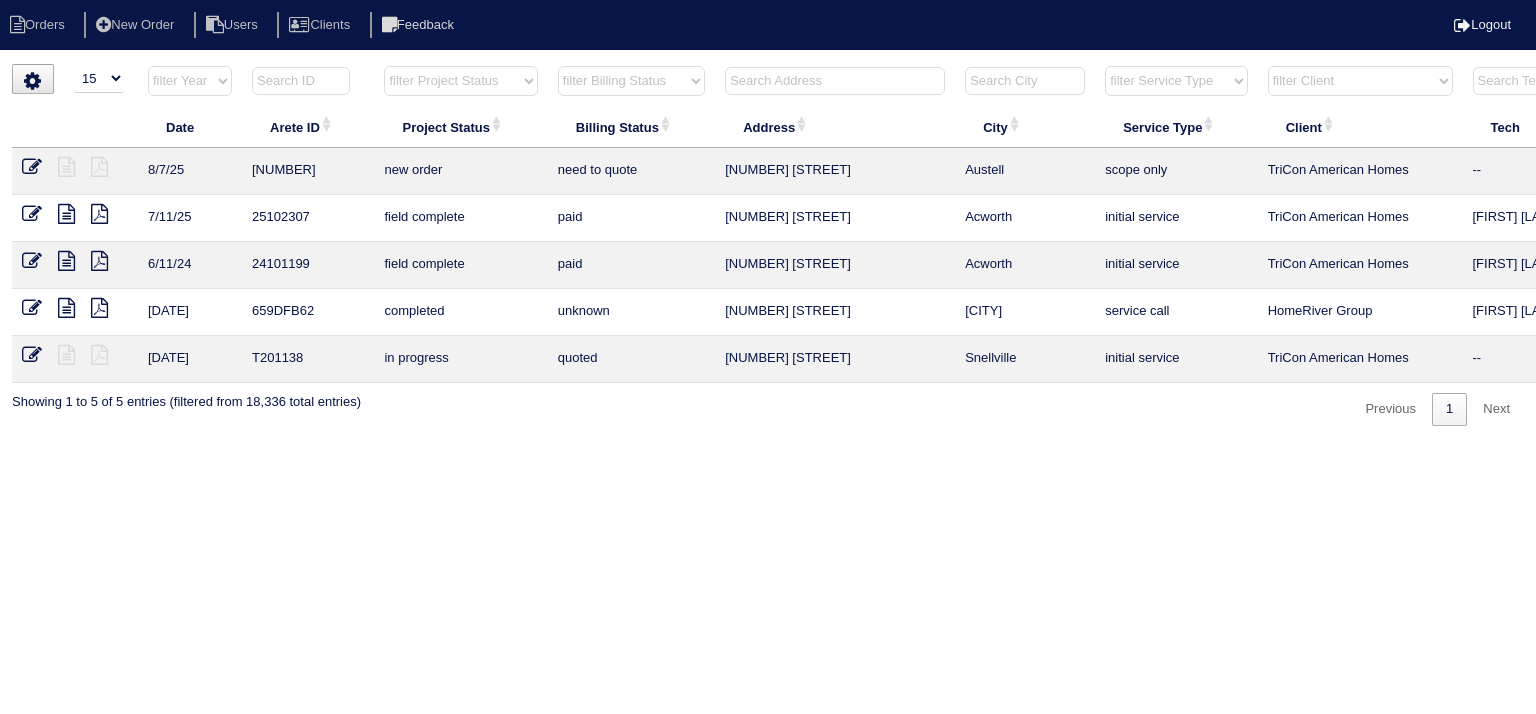 type on "4" 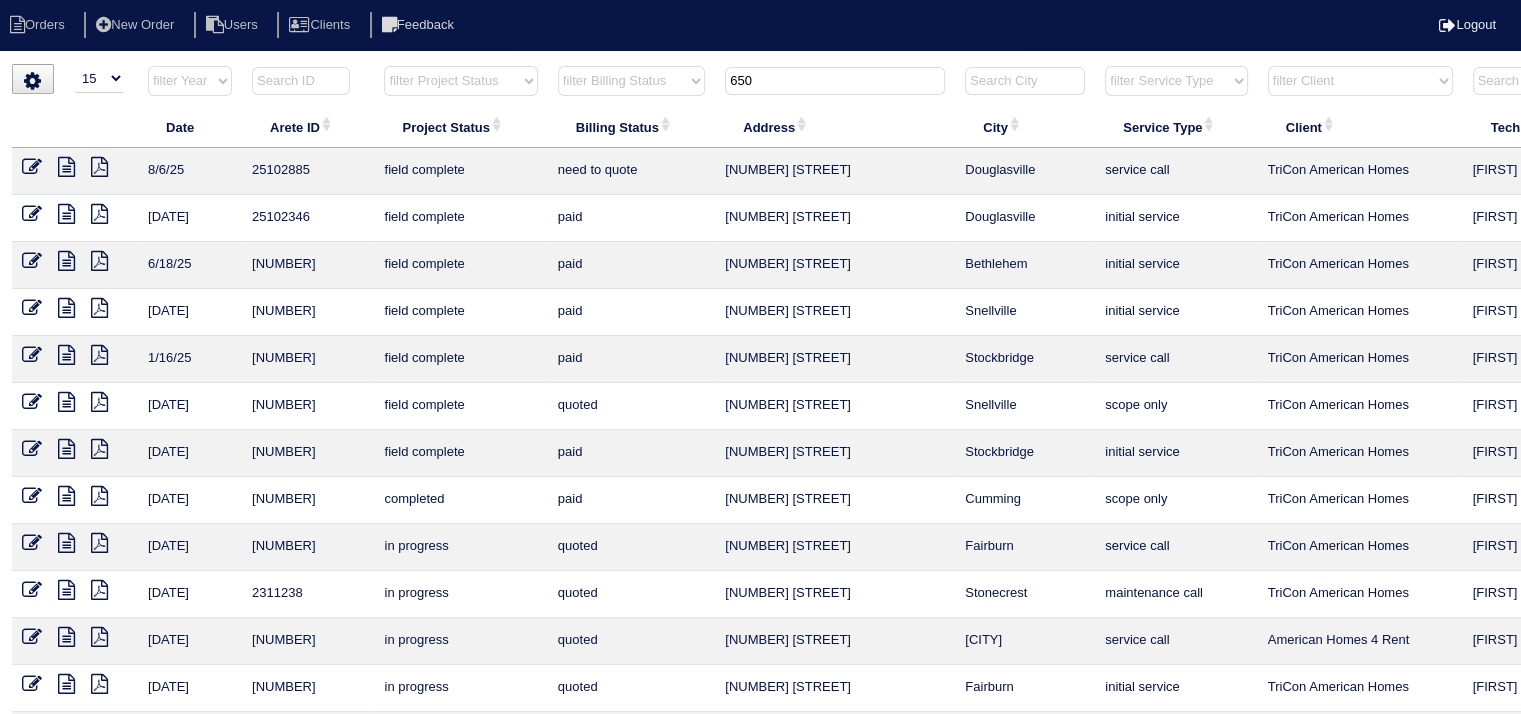 type on "650" 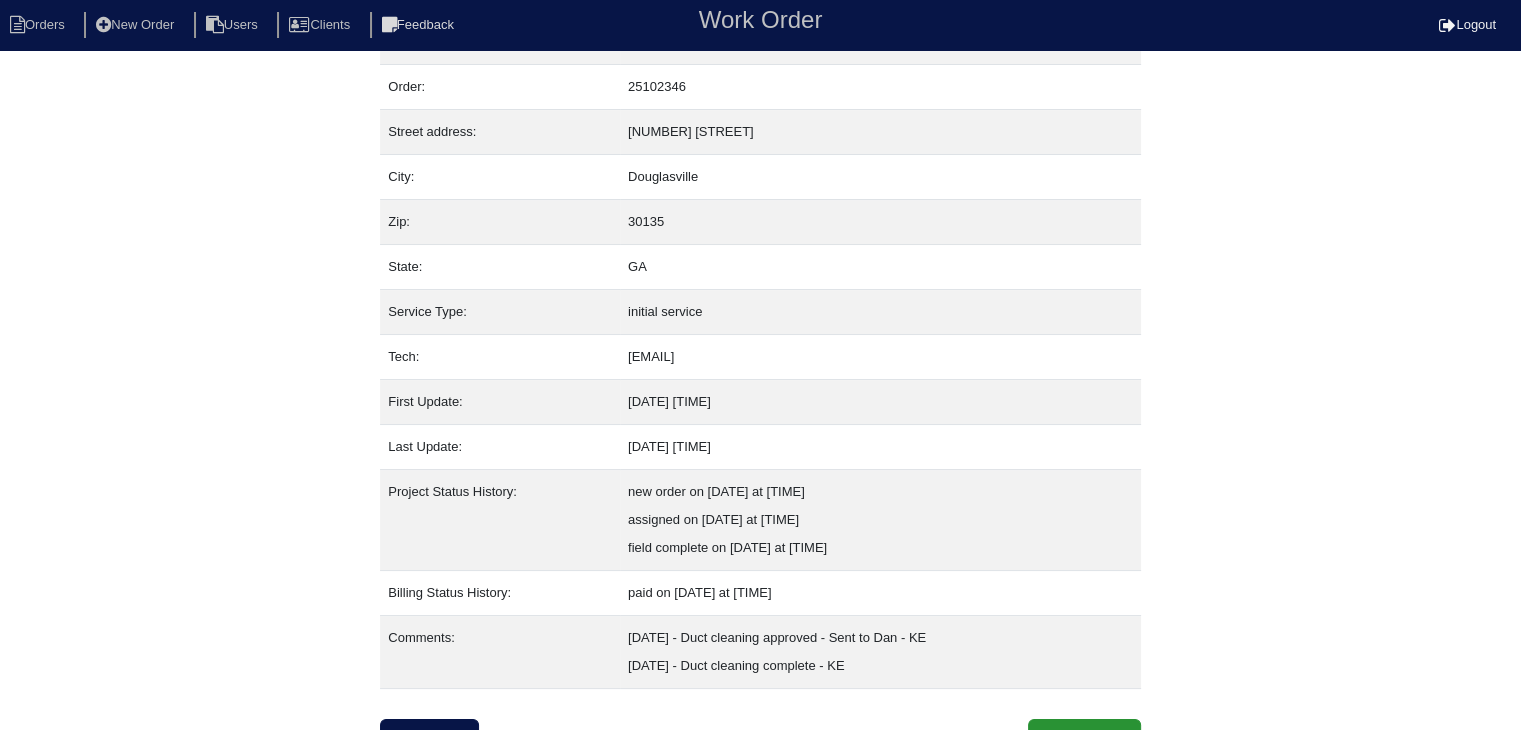 scroll, scrollTop: 68, scrollLeft: 0, axis: vertical 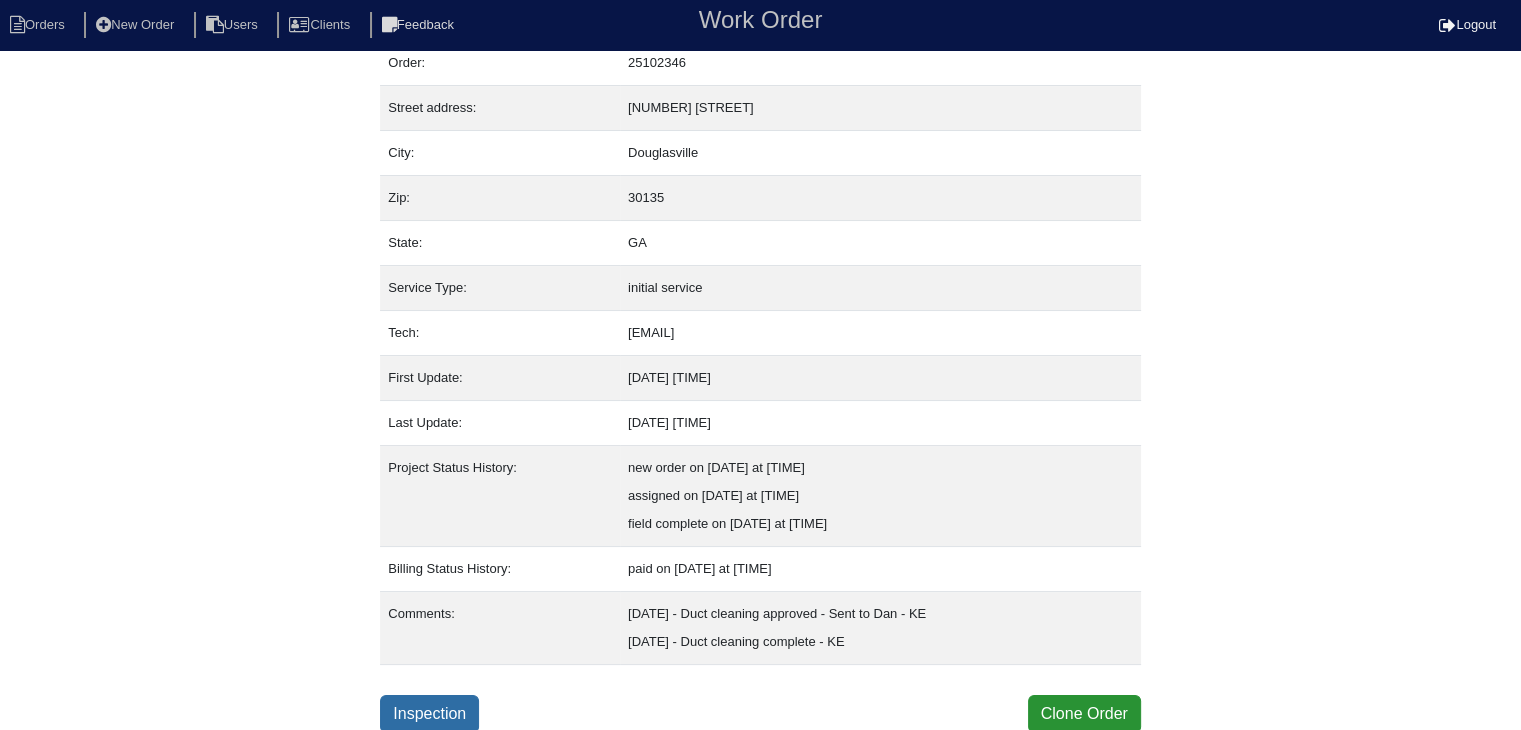 click on "Inspection" at bounding box center [429, 714] 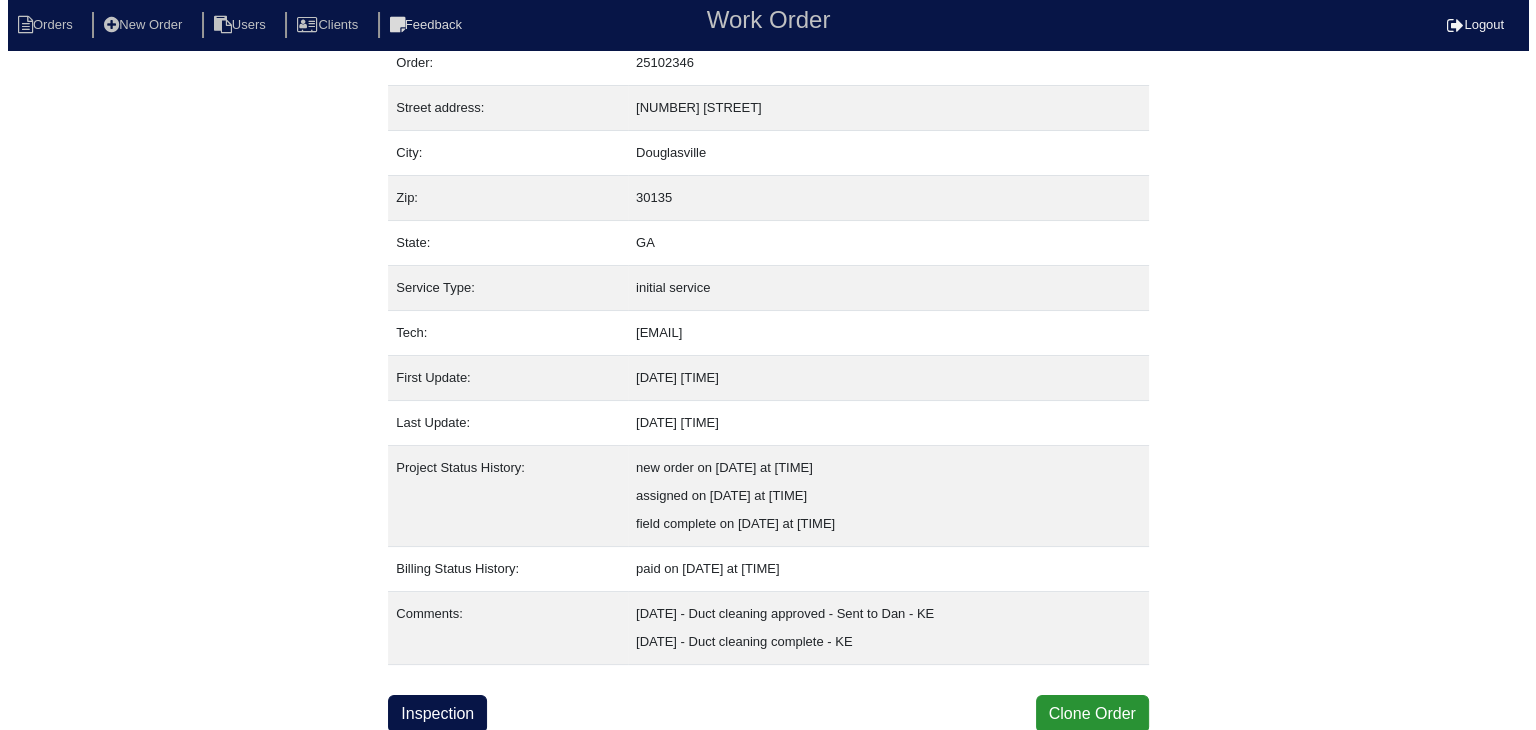 scroll, scrollTop: 0, scrollLeft: 0, axis: both 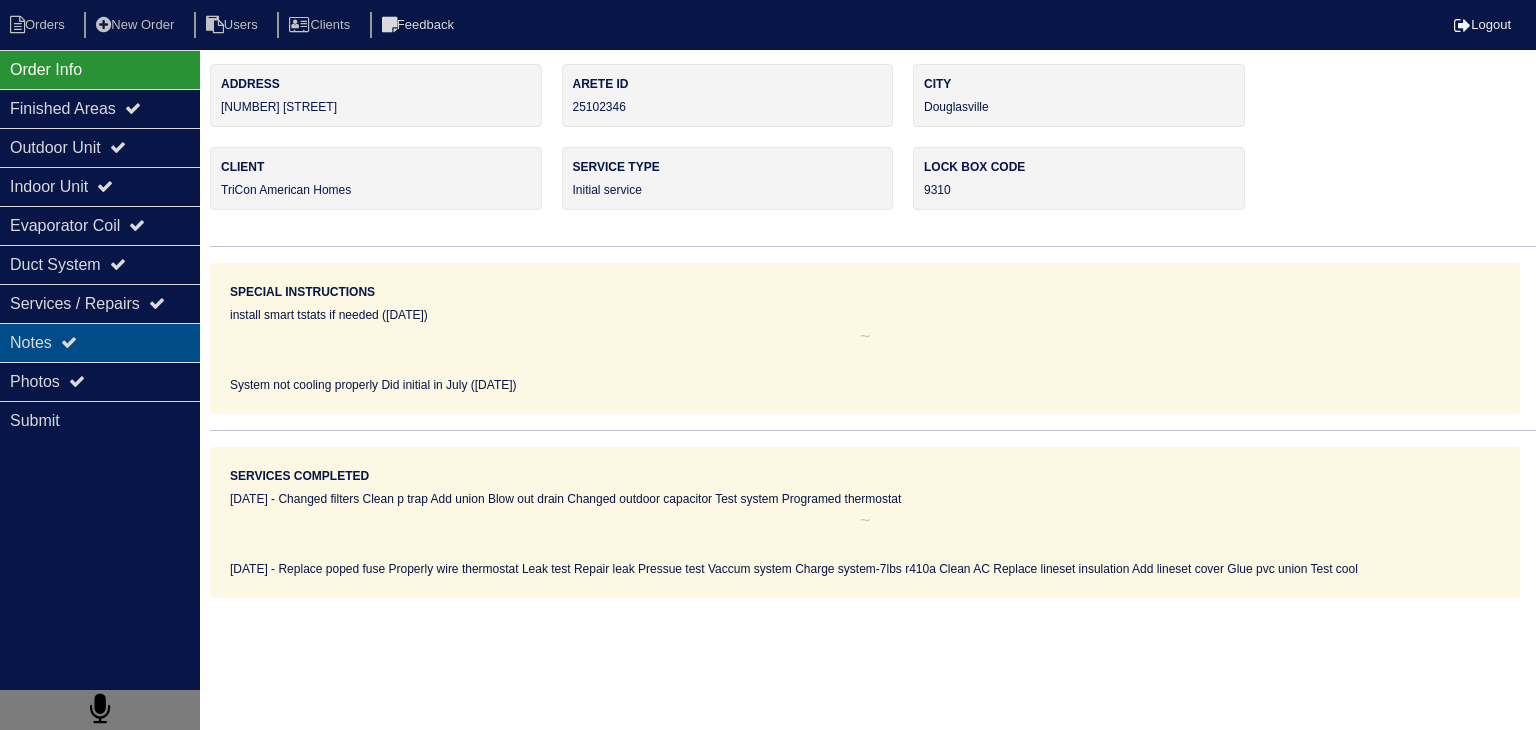 click on "Notes" at bounding box center (100, 342) 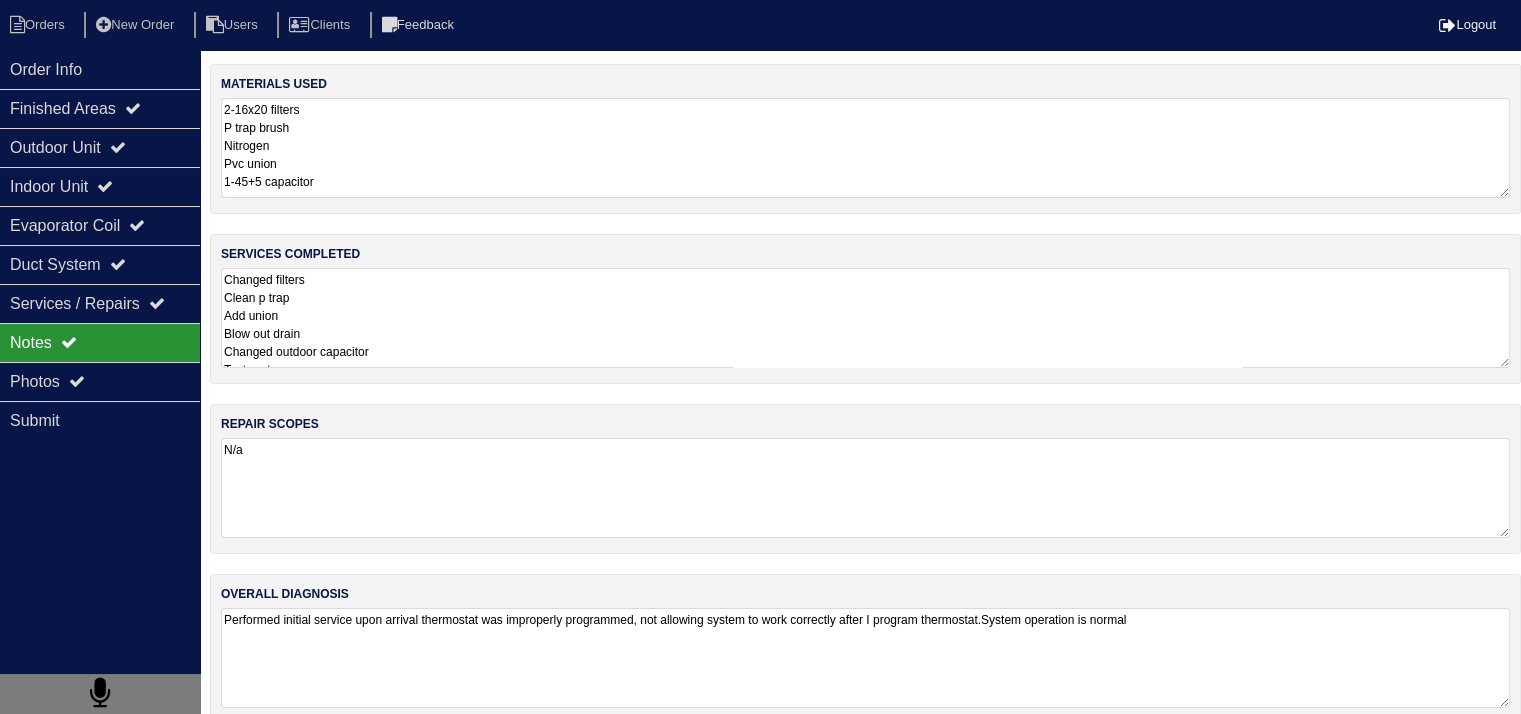 click on "2-16x20 filters
P trap brush
Nitrogen
Pvc union
1-45+5 capacitor" at bounding box center (865, 148) 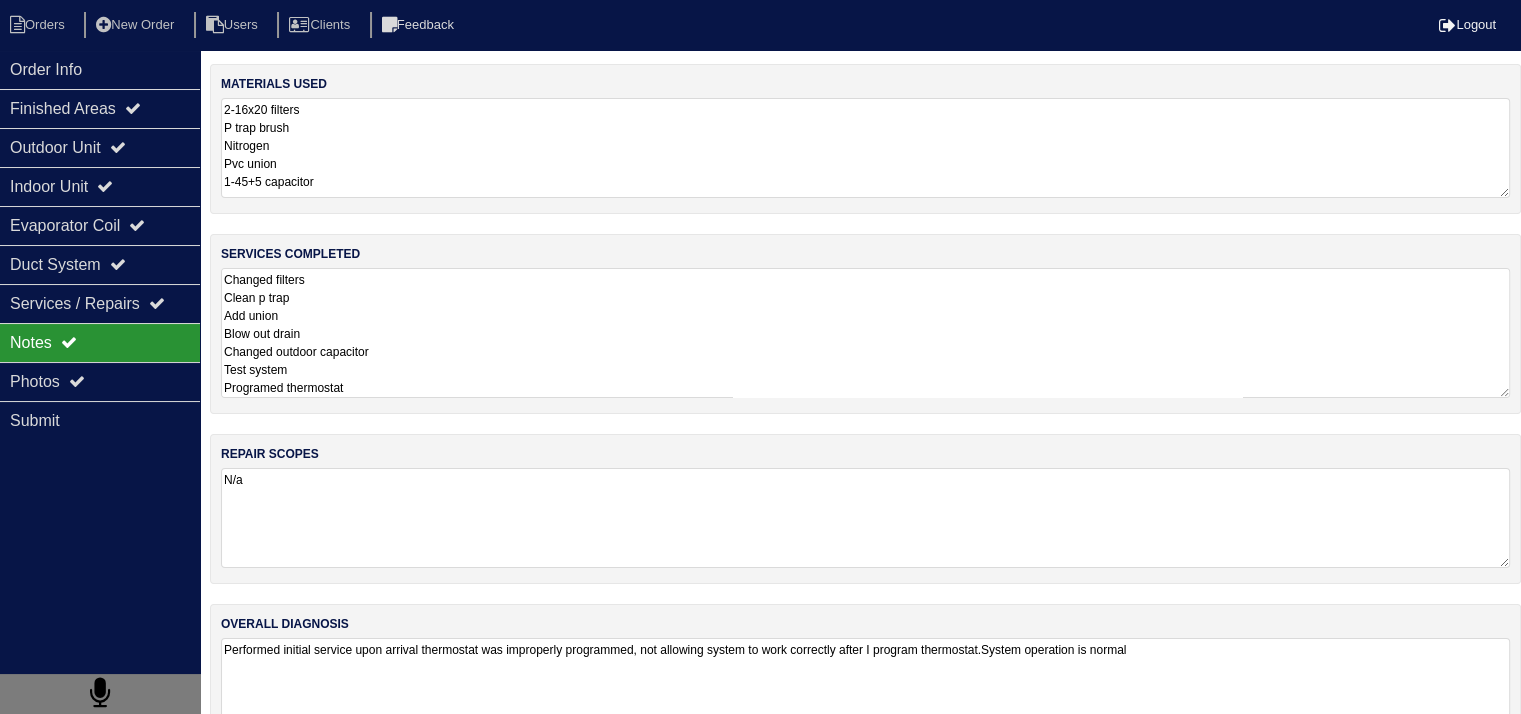 click on "Changed filters
Clean p trap
Add union
Blow out drain
Changed outdoor capacitor
Test system
Programed thermostat" at bounding box center [865, 333] 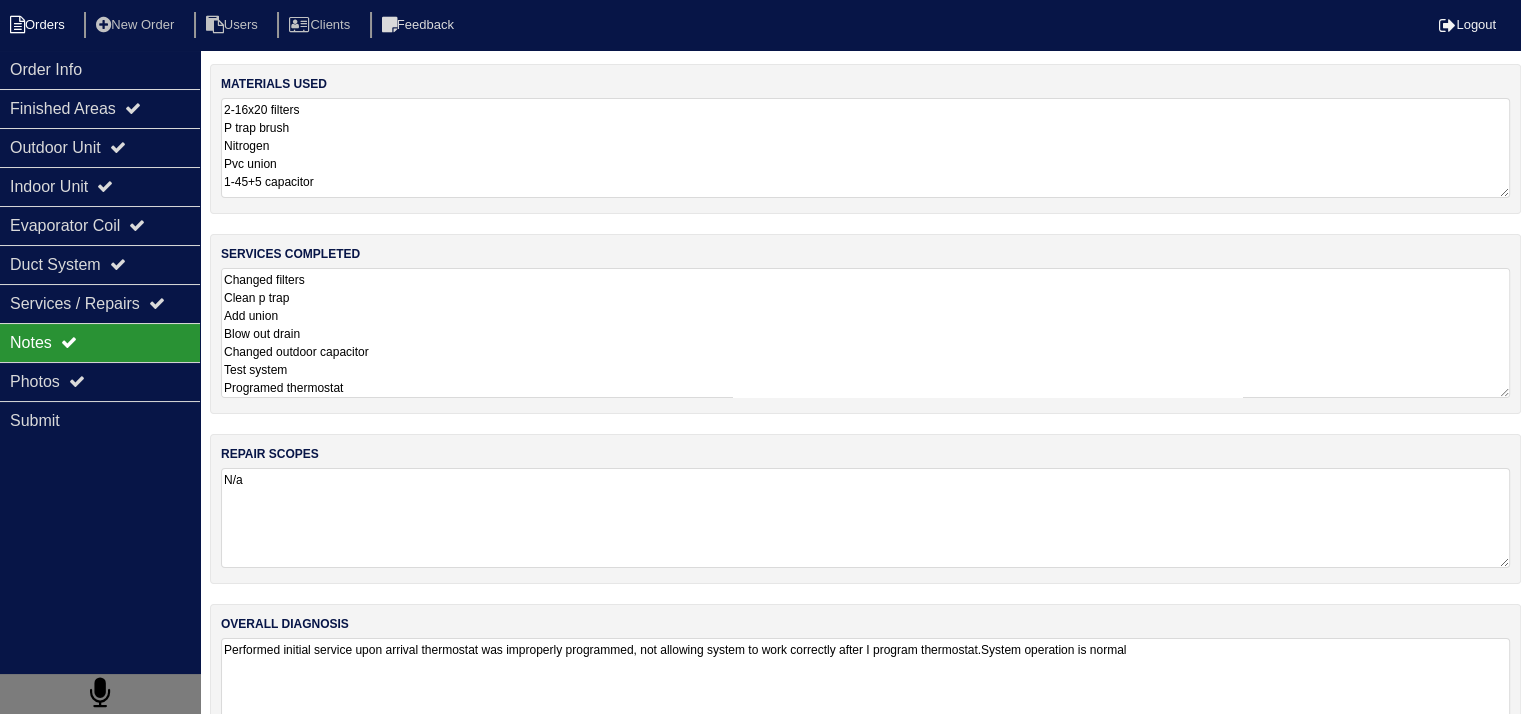 click on "Orders" at bounding box center (40, 25) 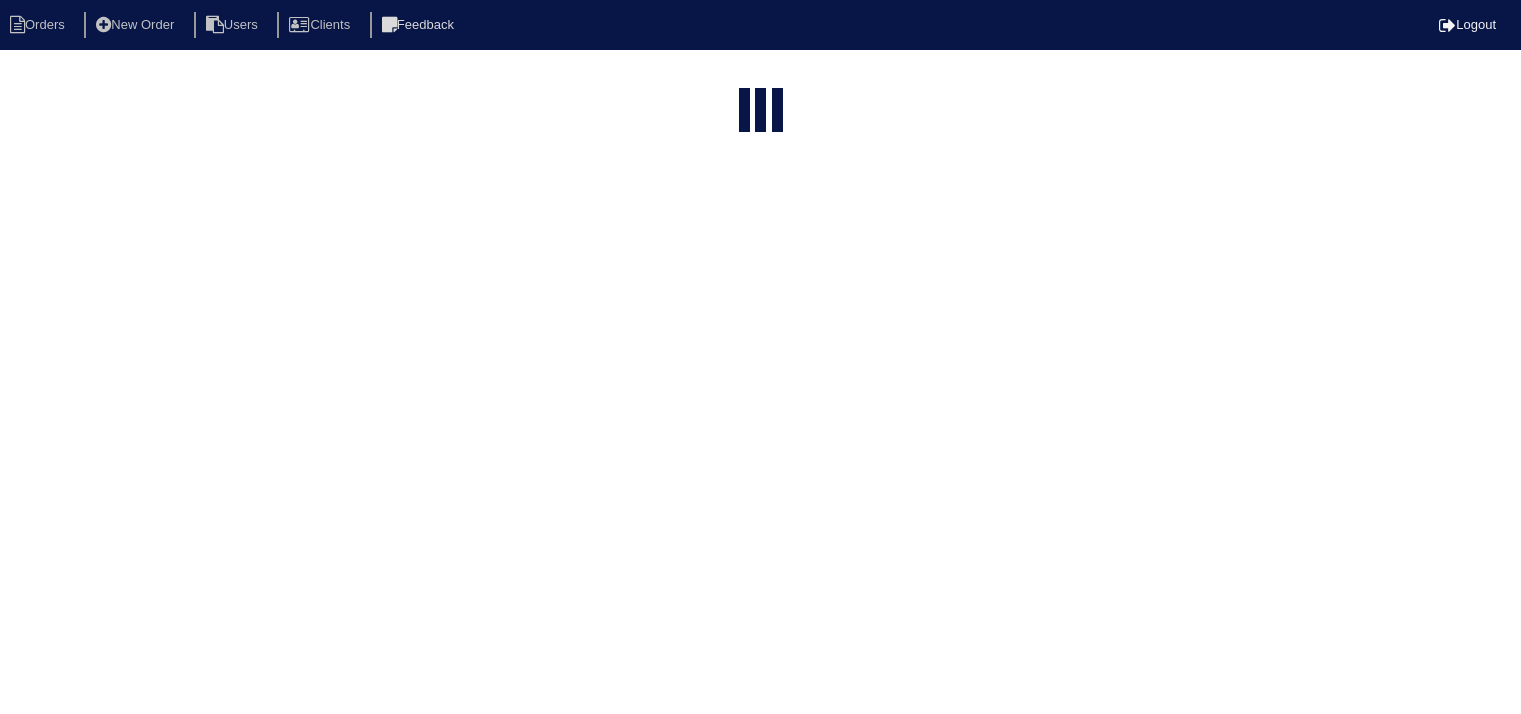 select on "15" 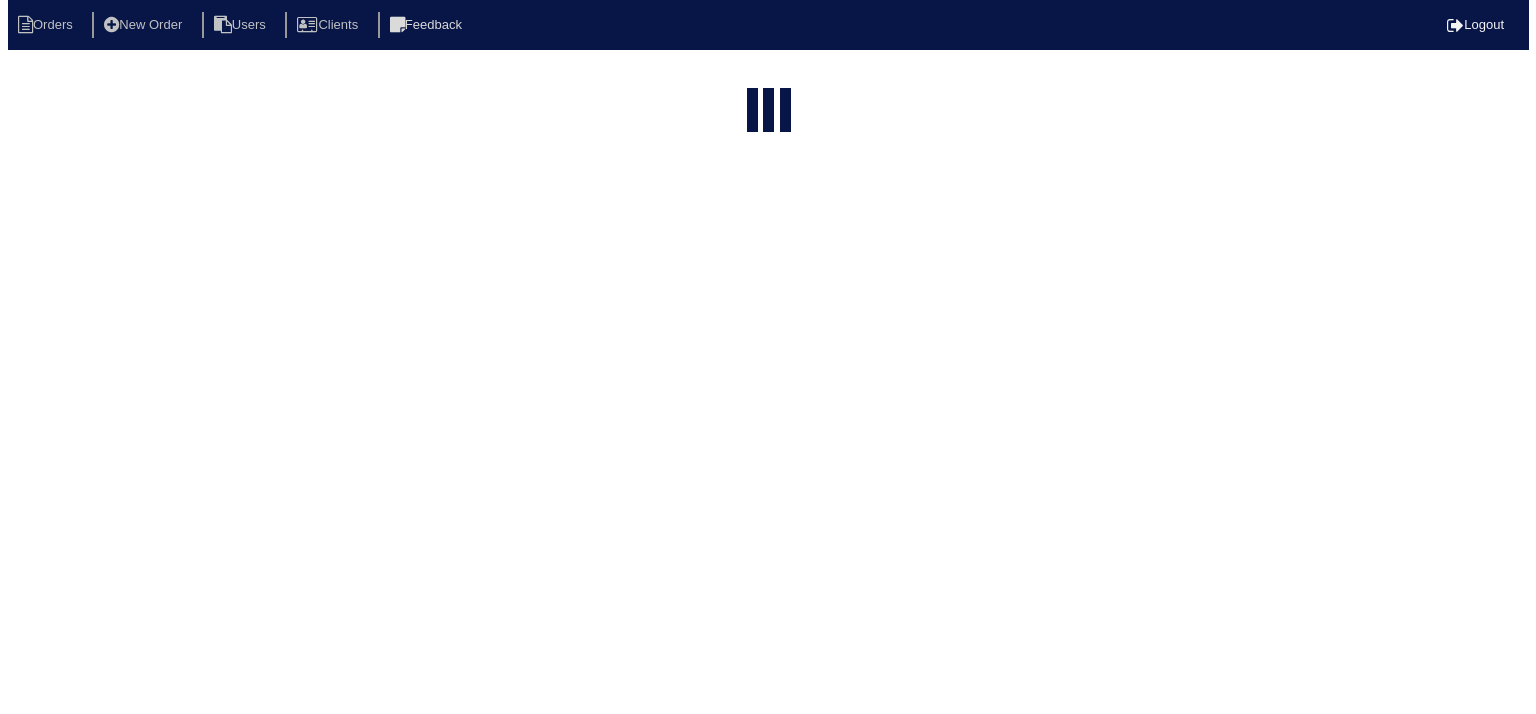 scroll, scrollTop: 0, scrollLeft: 0, axis: both 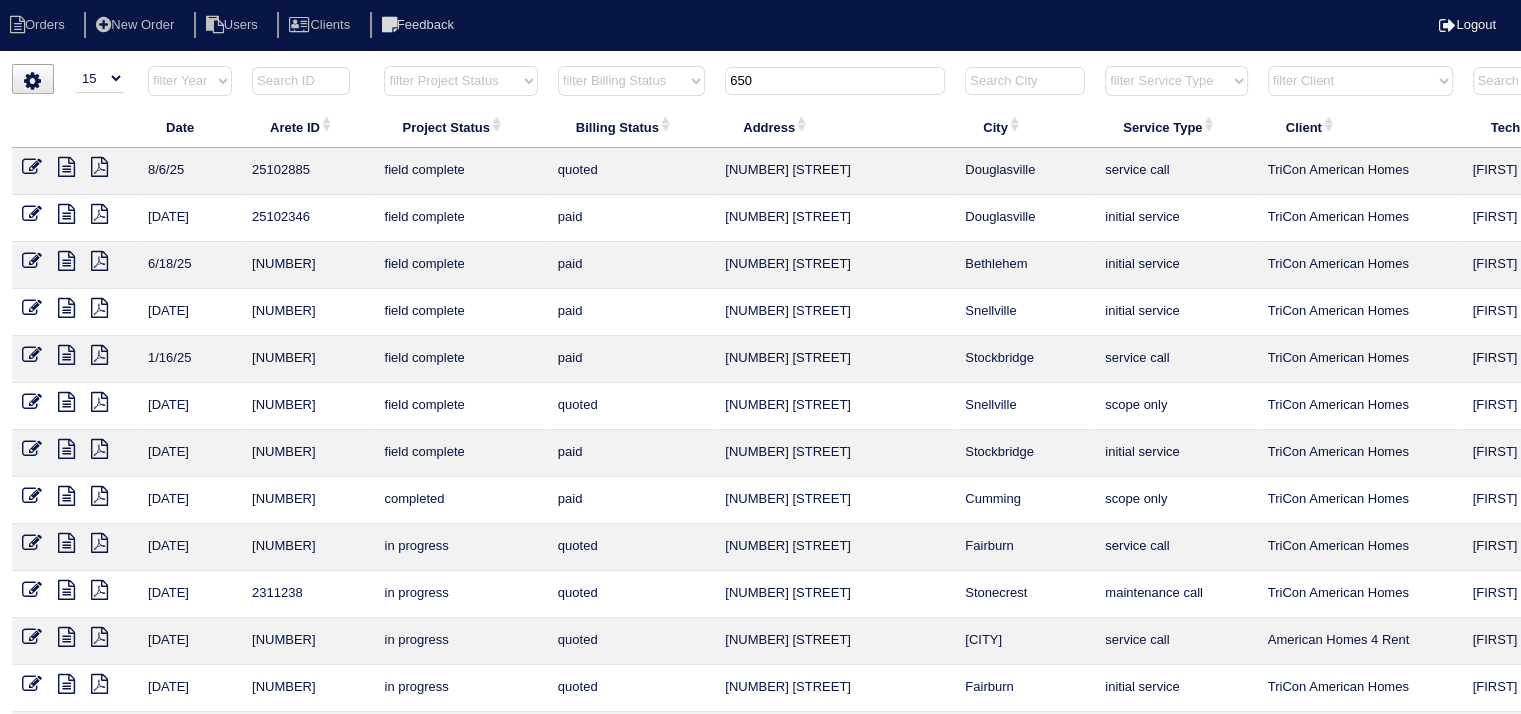 click on "650" at bounding box center [835, 81] 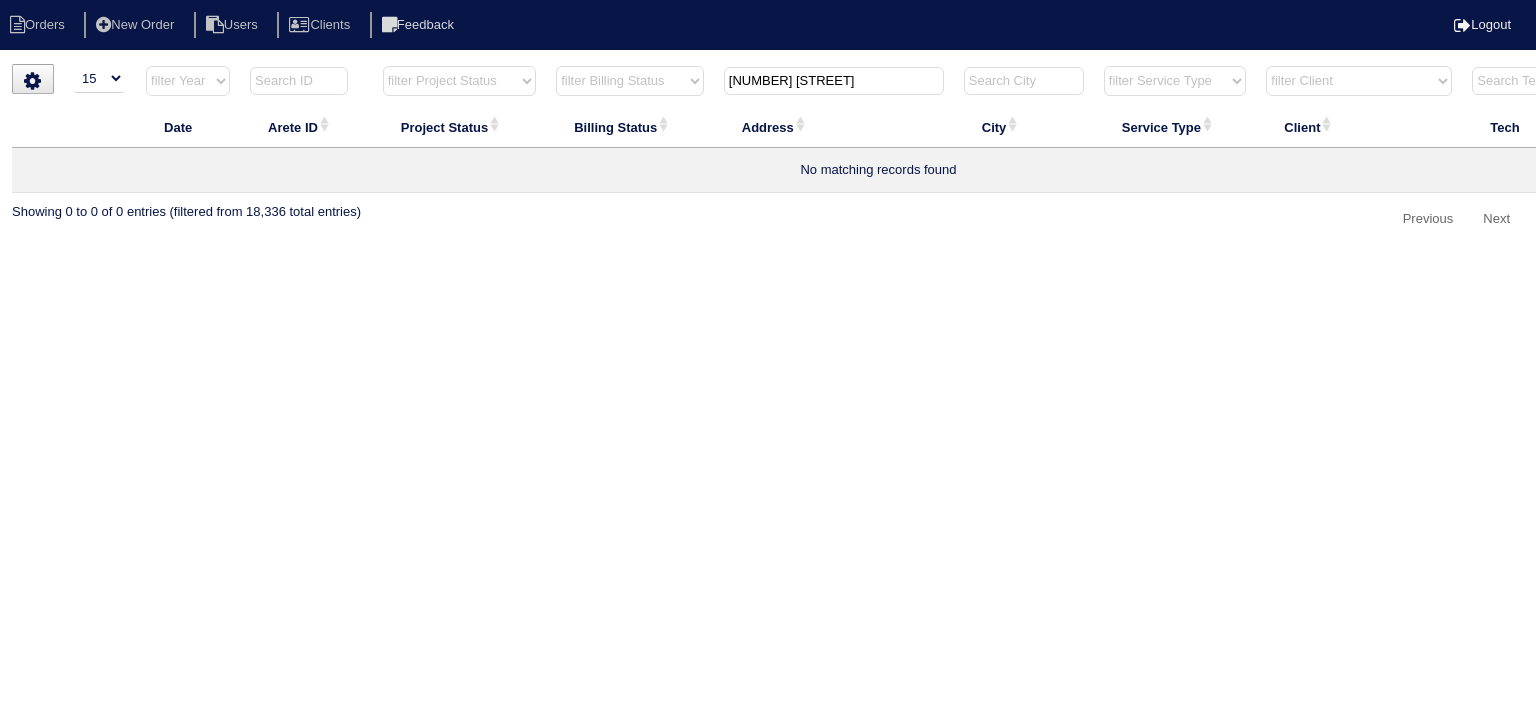 drag, startPoint x: 765, startPoint y: 85, endPoint x: 898, endPoint y: 88, distance: 133.03383 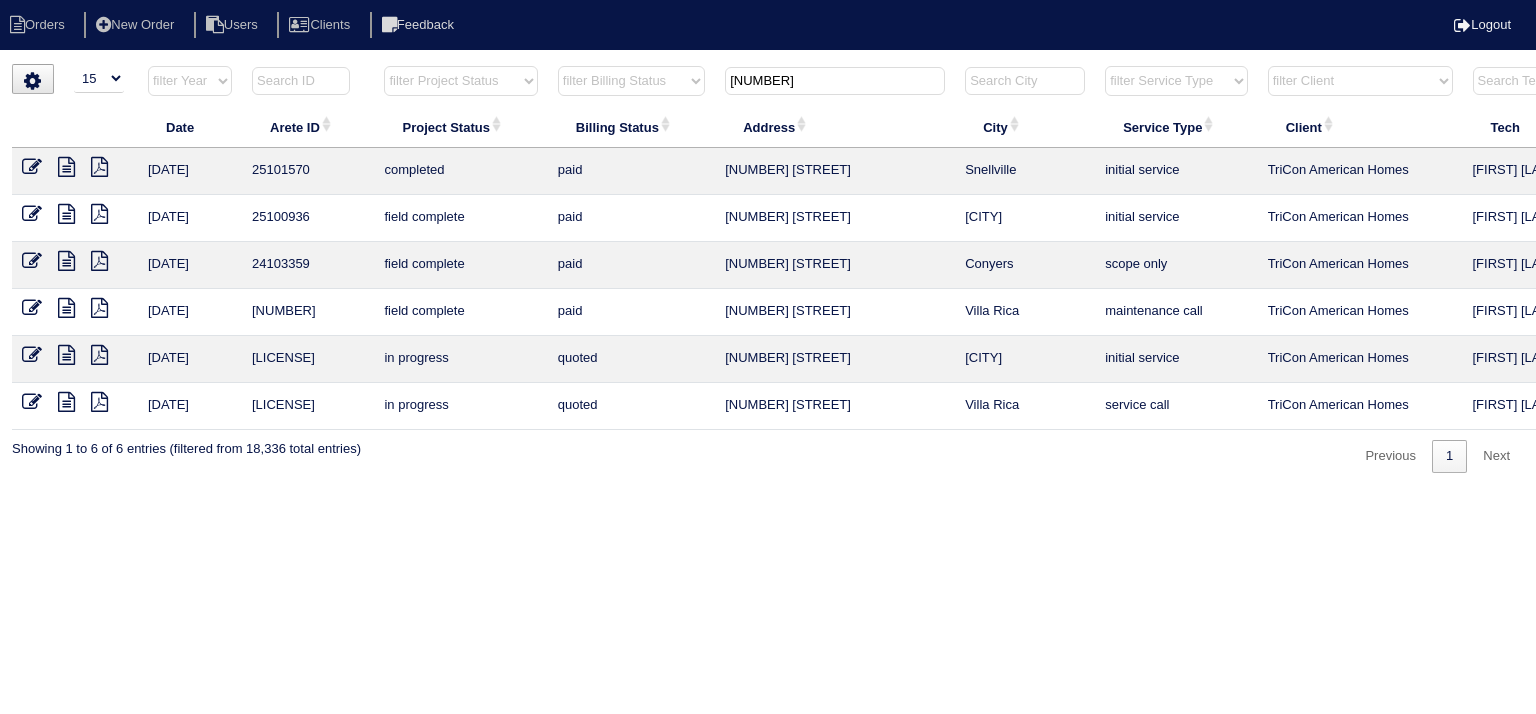 drag, startPoint x: 747, startPoint y: 75, endPoint x: 816, endPoint y: 82, distance: 69.354164 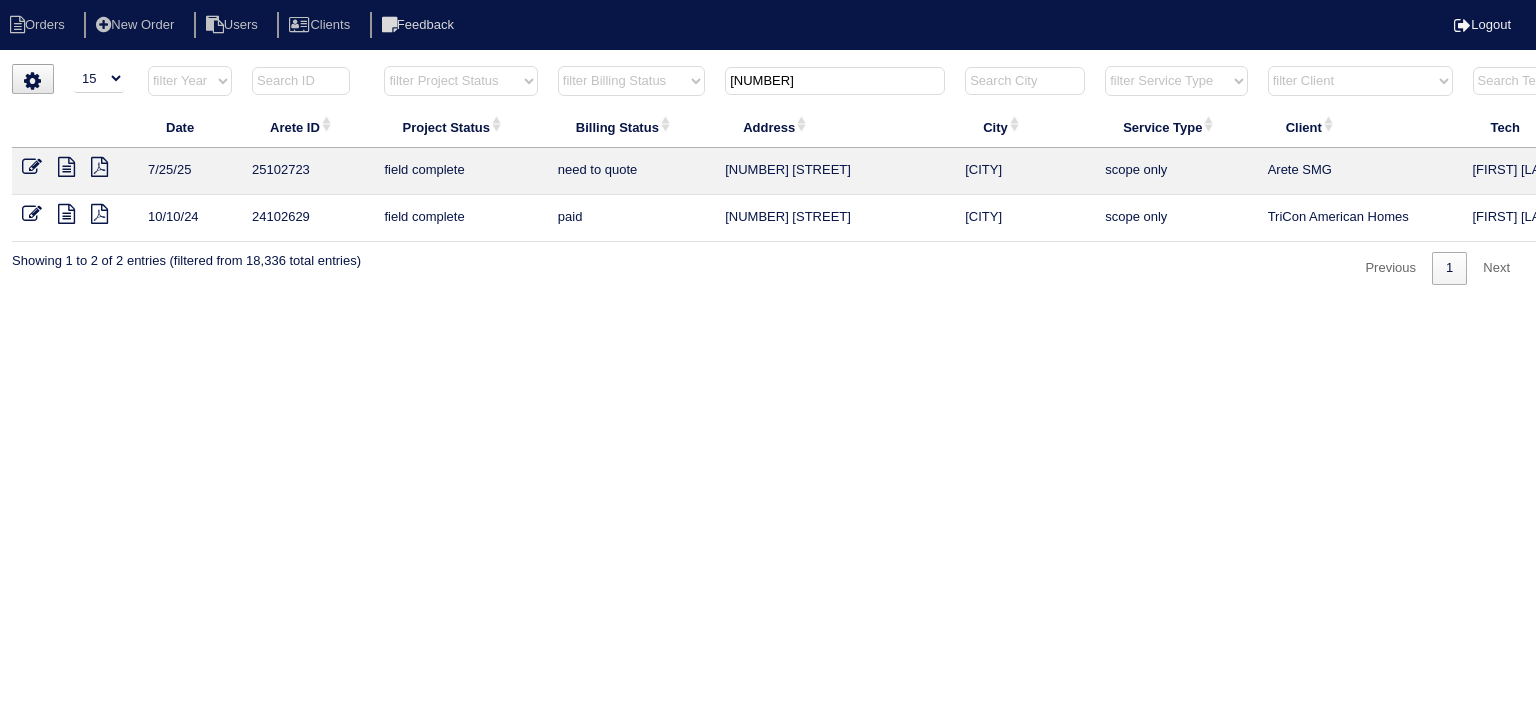 click at bounding box center [66, 167] 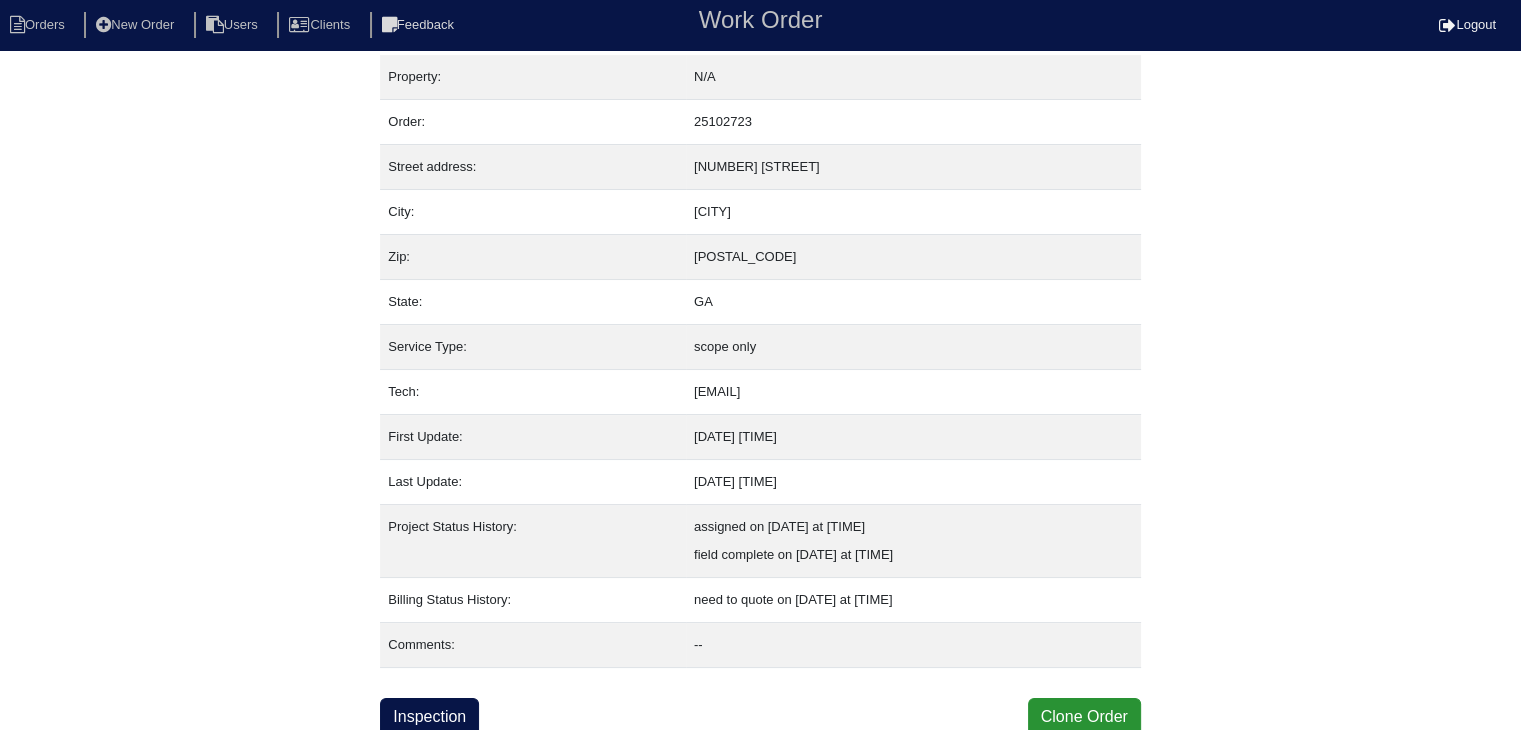 scroll, scrollTop: 12, scrollLeft: 0, axis: vertical 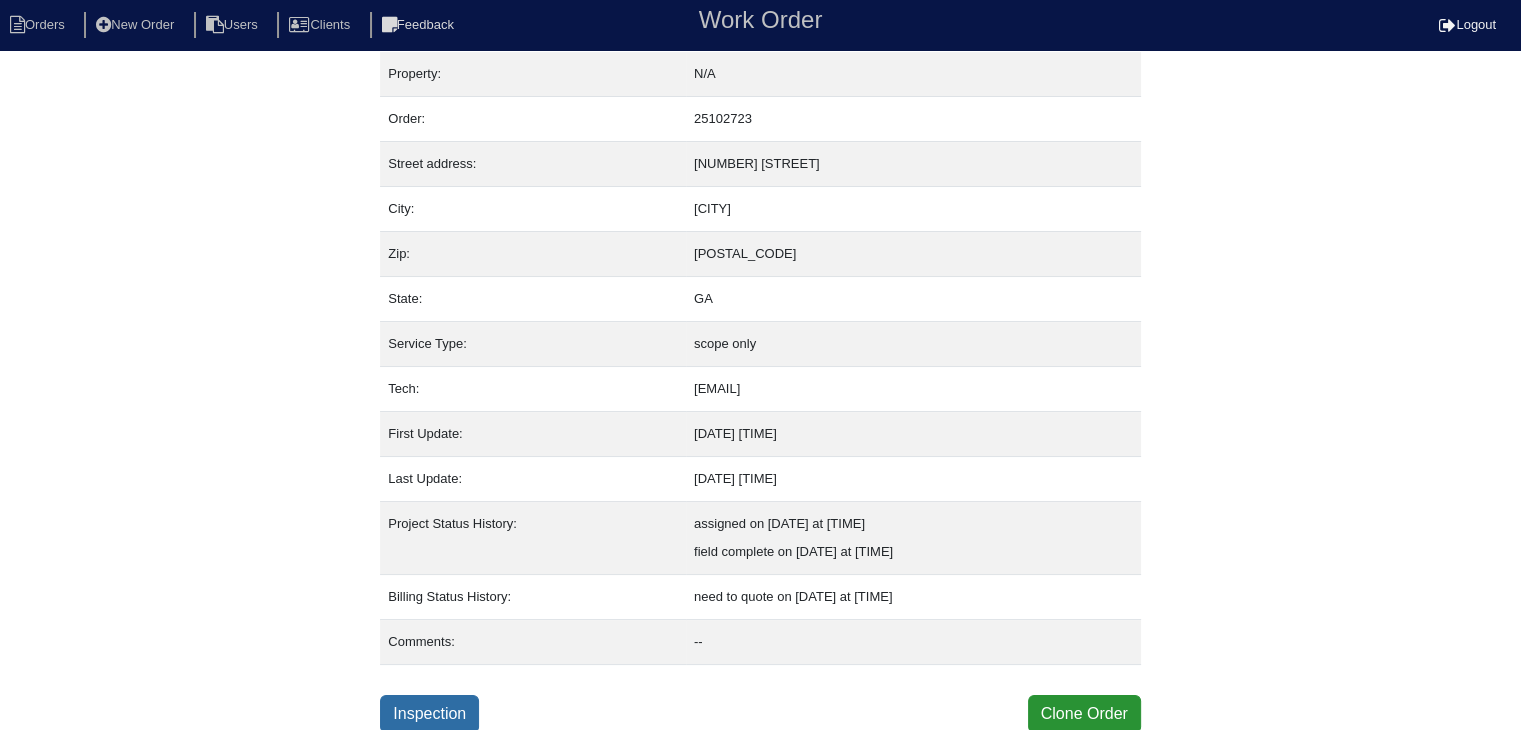 click on "Inspection" at bounding box center (429, 714) 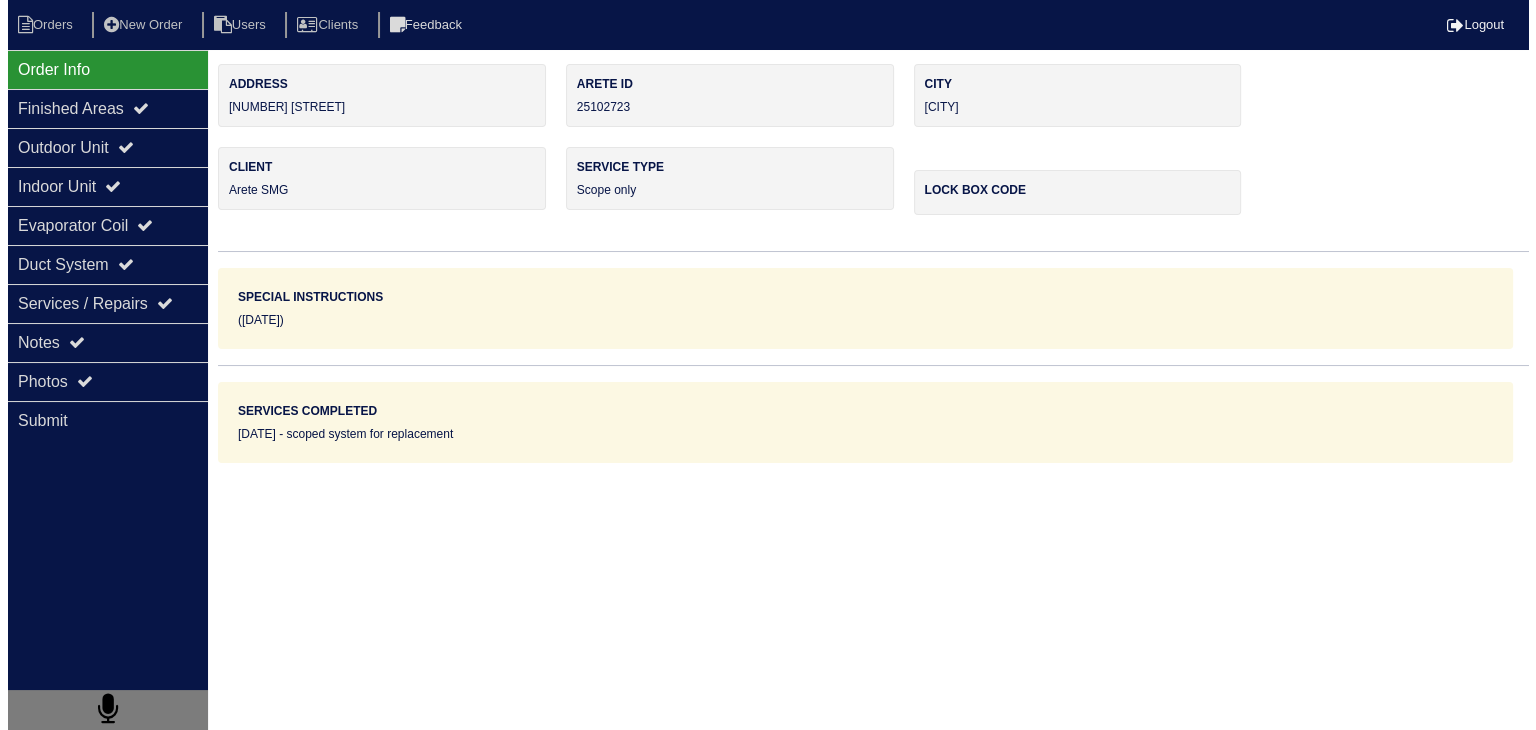 scroll, scrollTop: 0, scrollLeft: 0, axis: both 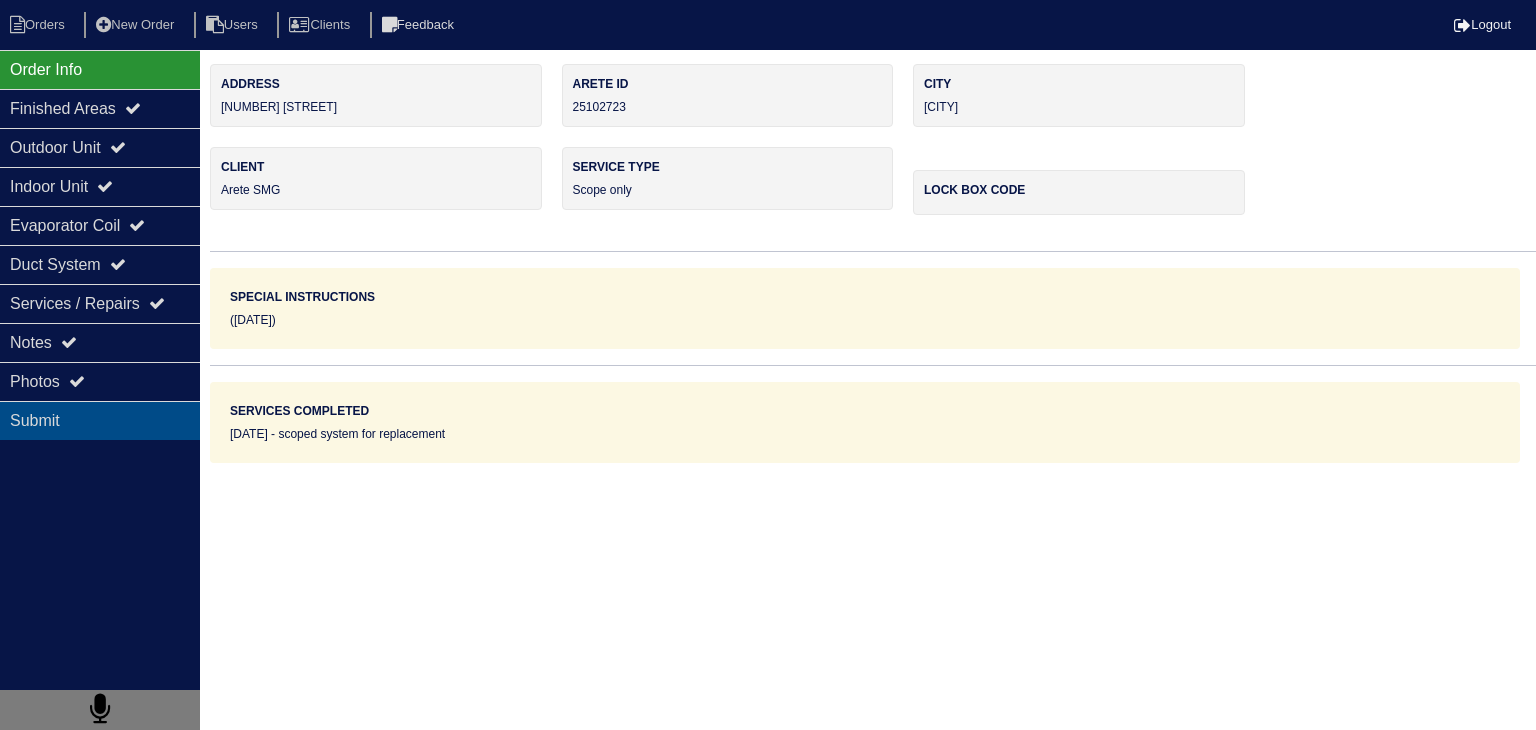 click on "Submit" at bounding box center [100, 420] 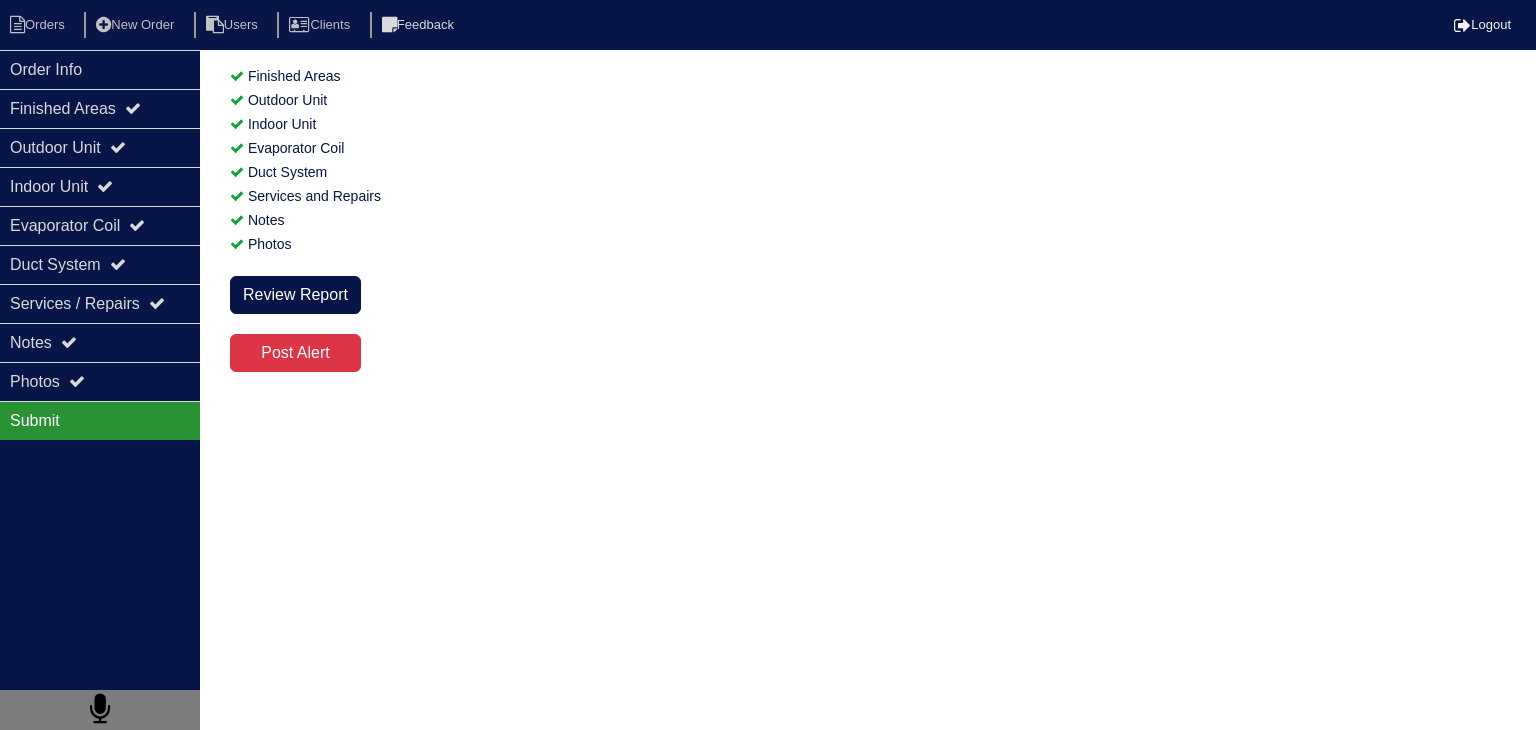 click on "Review Report" at bounding box center (295, 285) 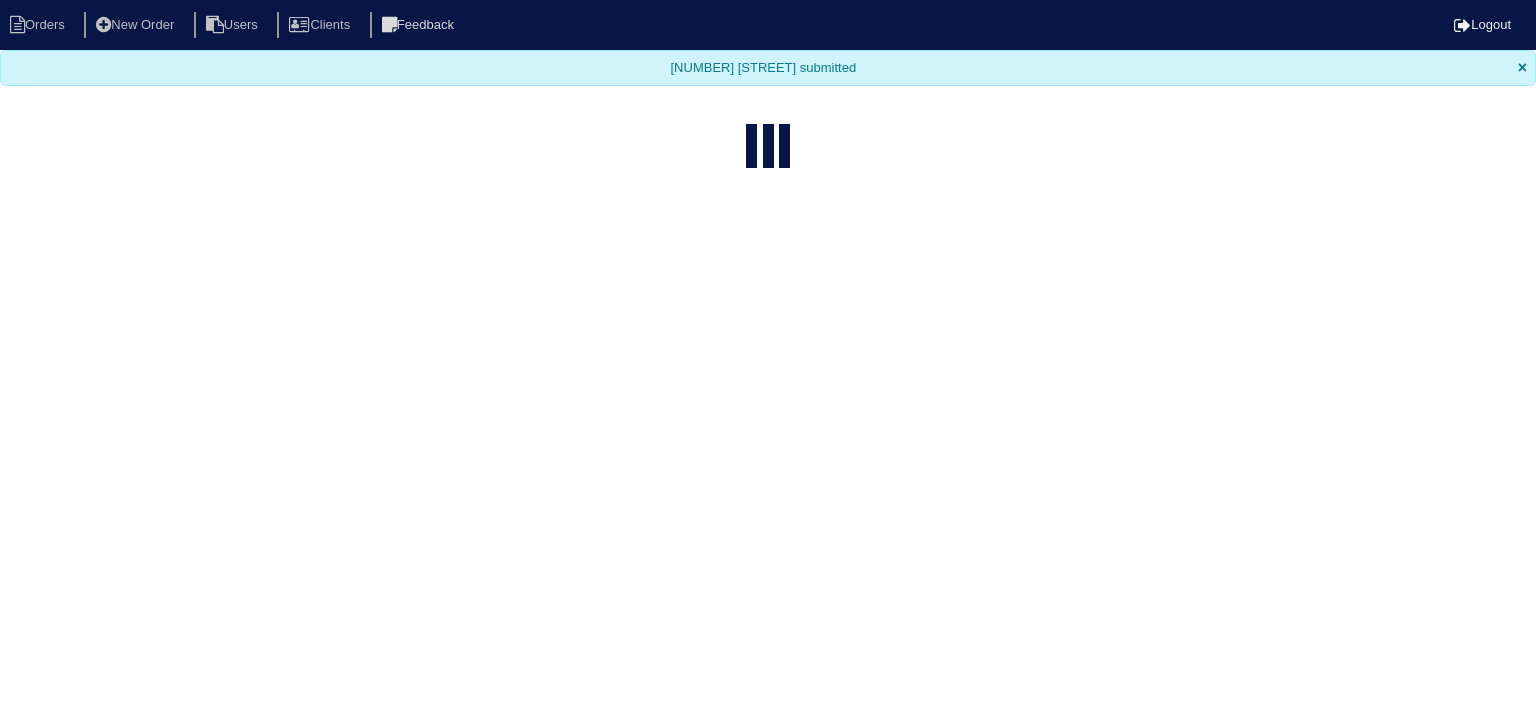 select on "15" 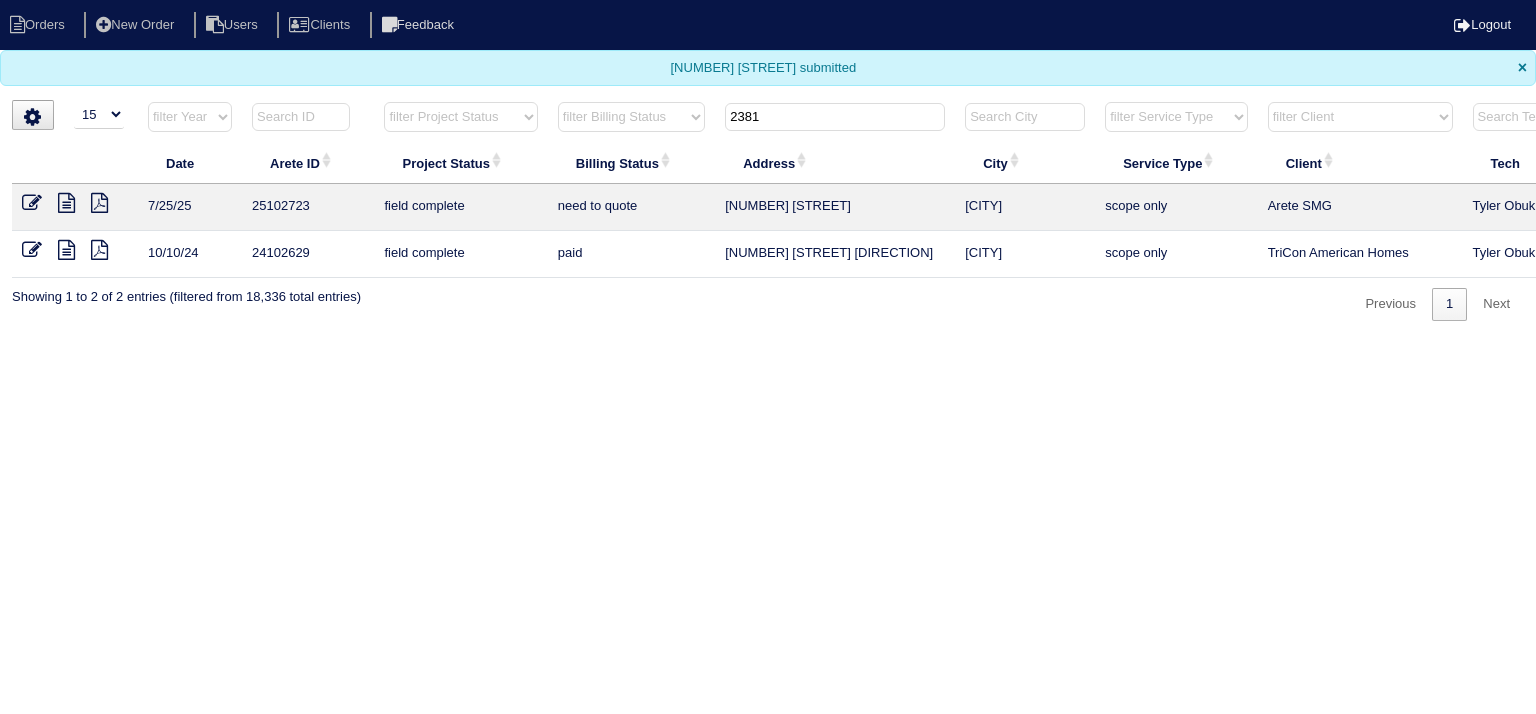 click at bounding box center [66, 203] 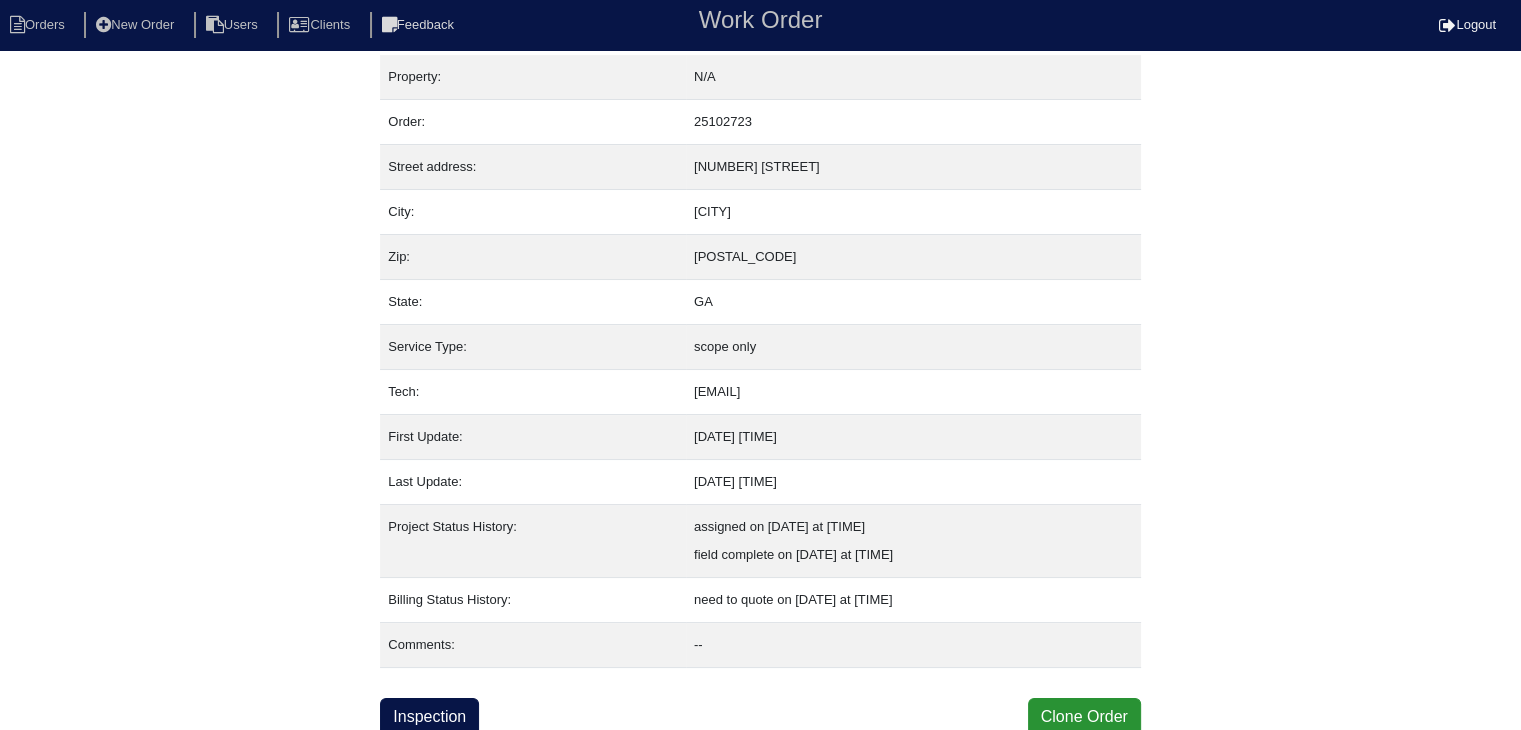 scroll, scrollTop: 12, scrollLeft: 0, axis: vertical 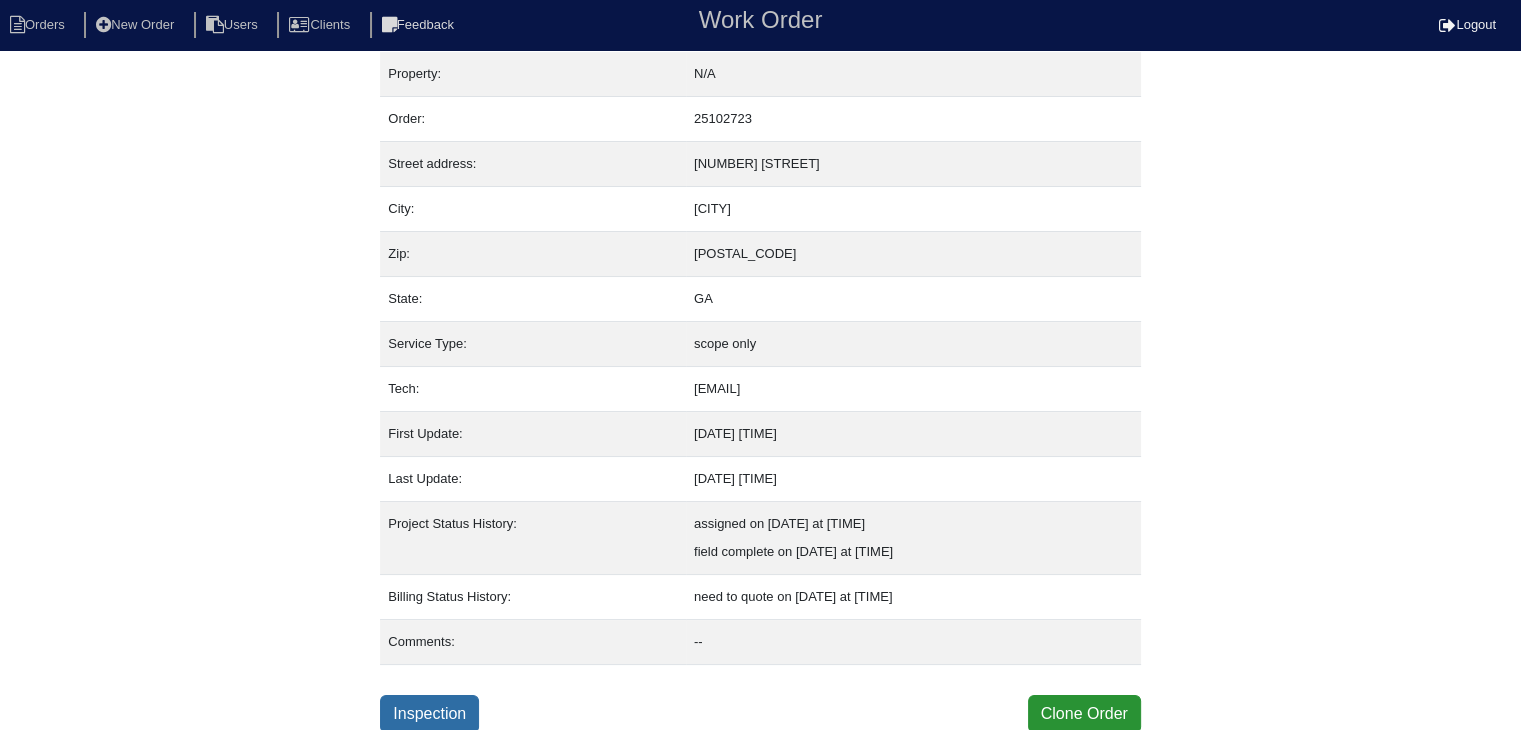 click on "Inspection" at bounding box center (429, 714) 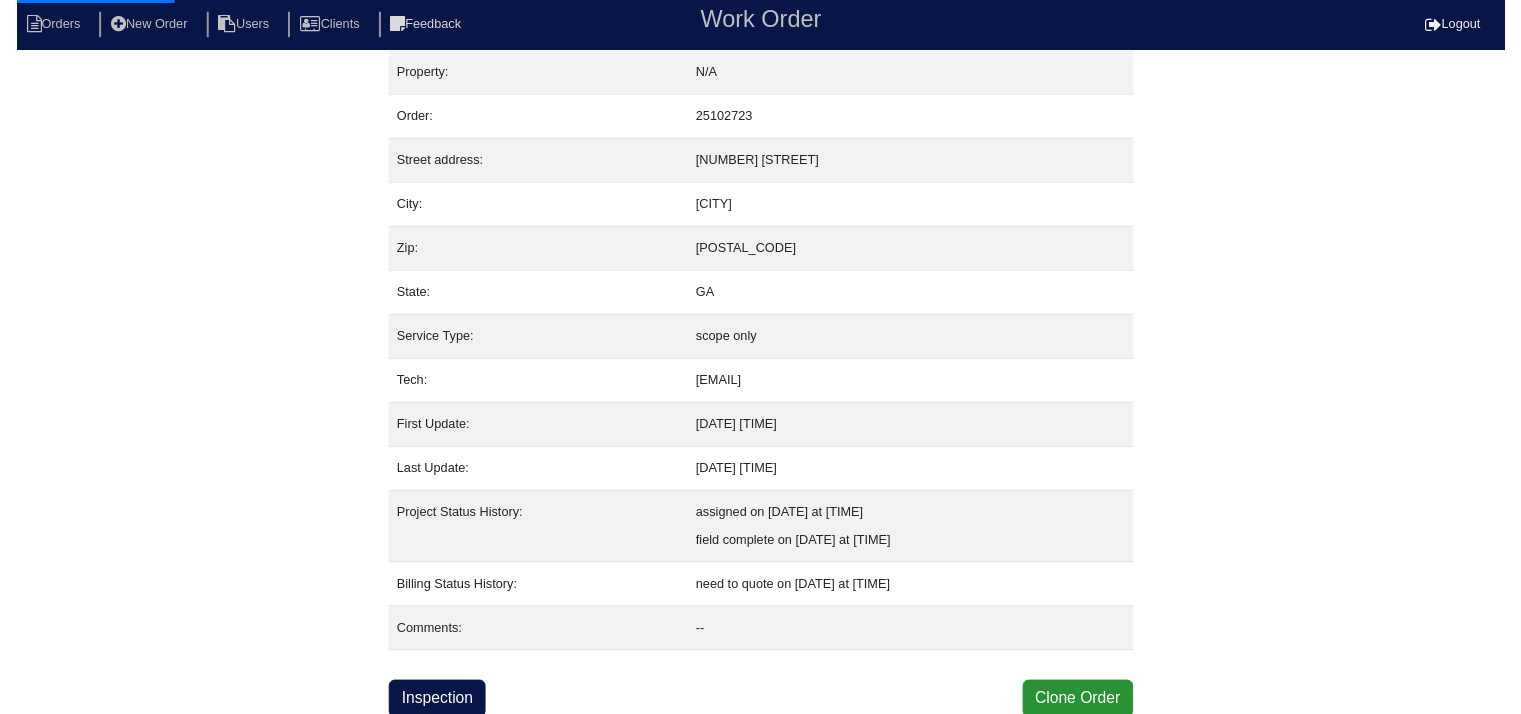 scroll, scrollTop: 0, scrollLeft: 0, axis: both 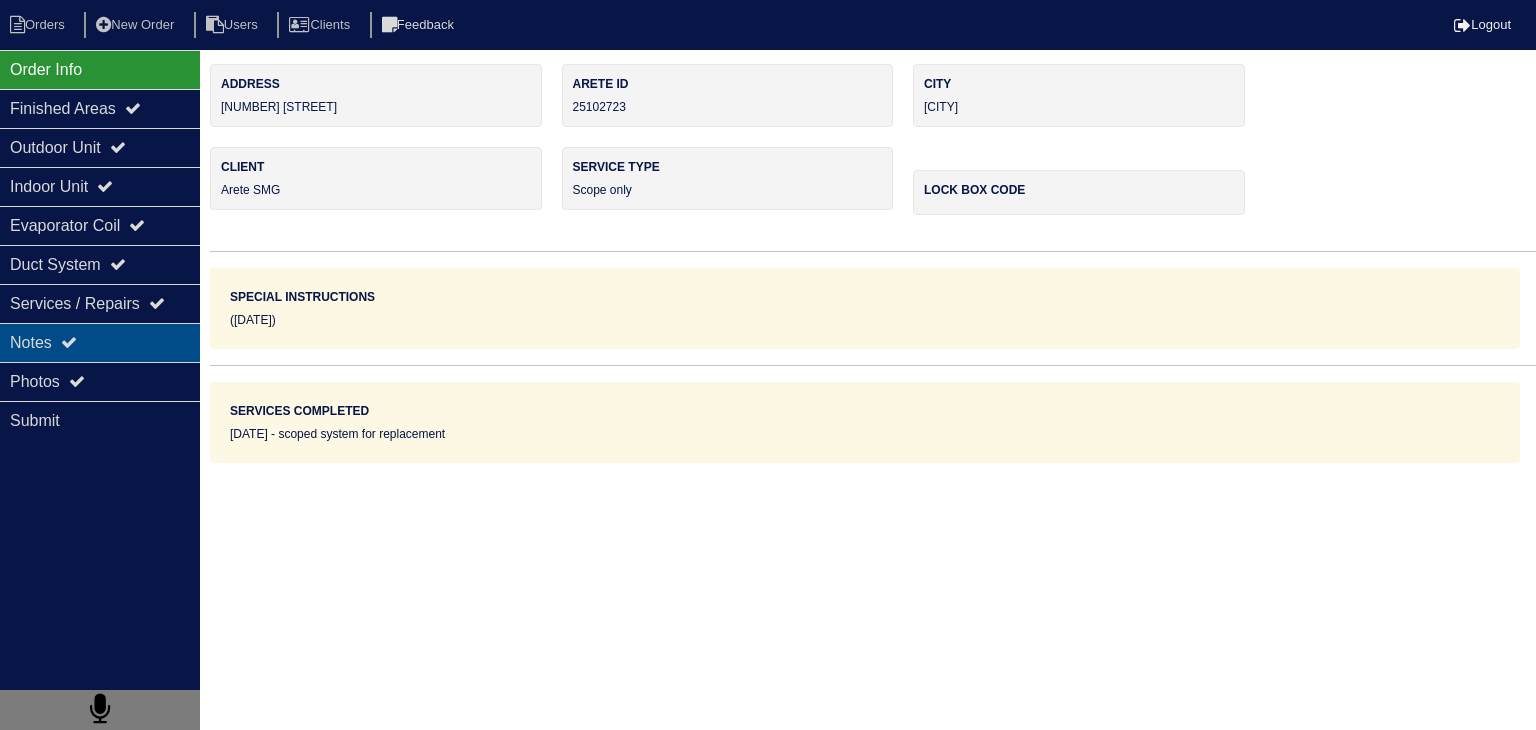 click on "Notes" at bounding box center [100, 342] 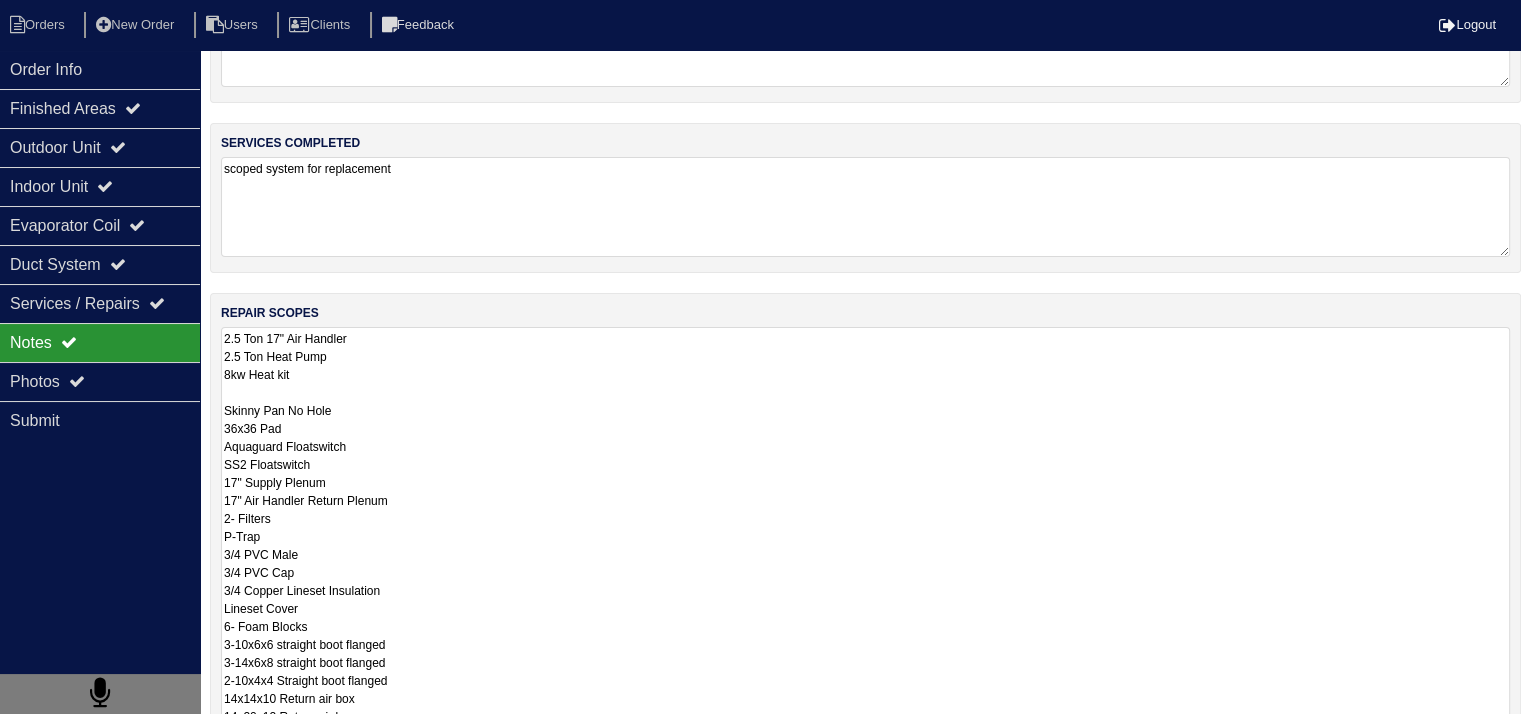 scroll, scrollTop: 539, scrollLeft: 0, axis: vertical 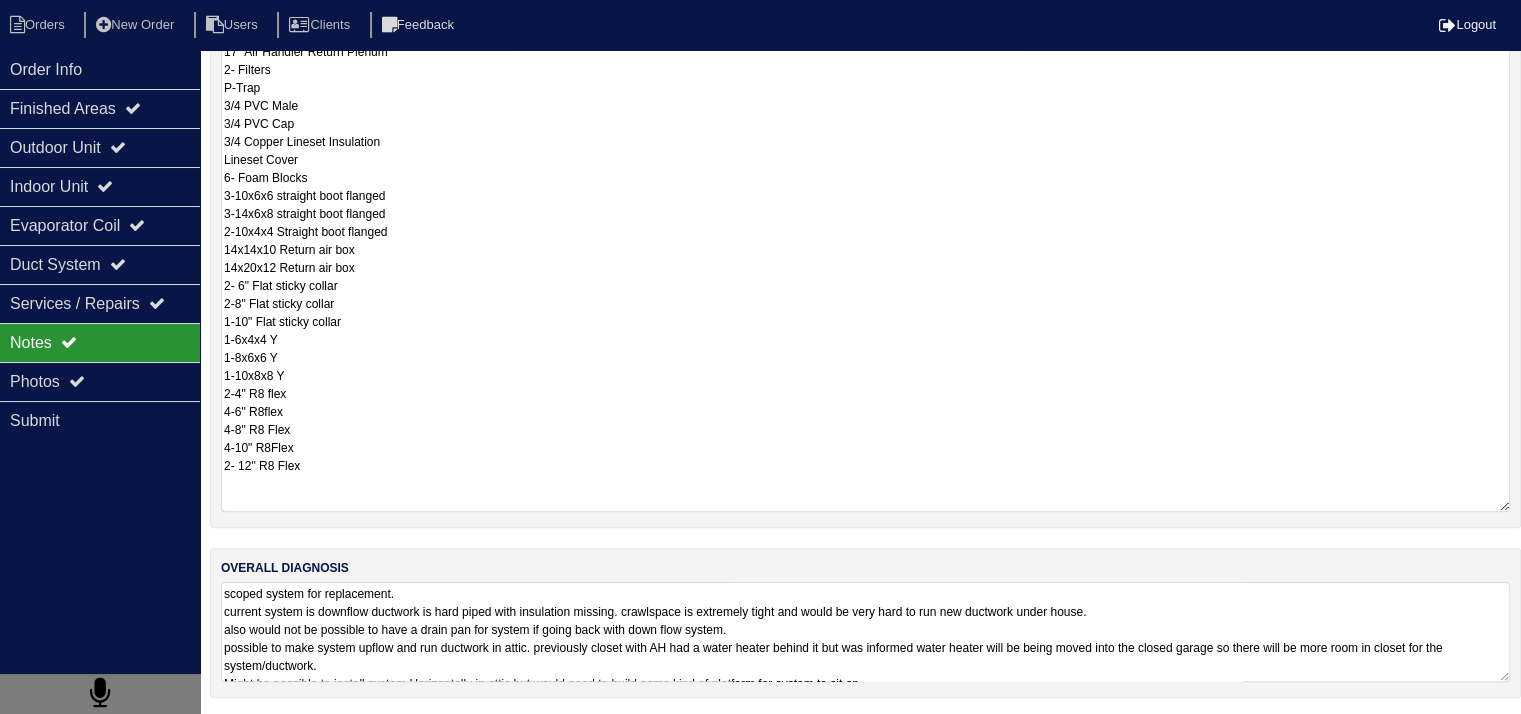 drag, startPoint x: 223, startPoint y: 448, endPoint x: 386, endPoint y: 477, distance: 165.55966 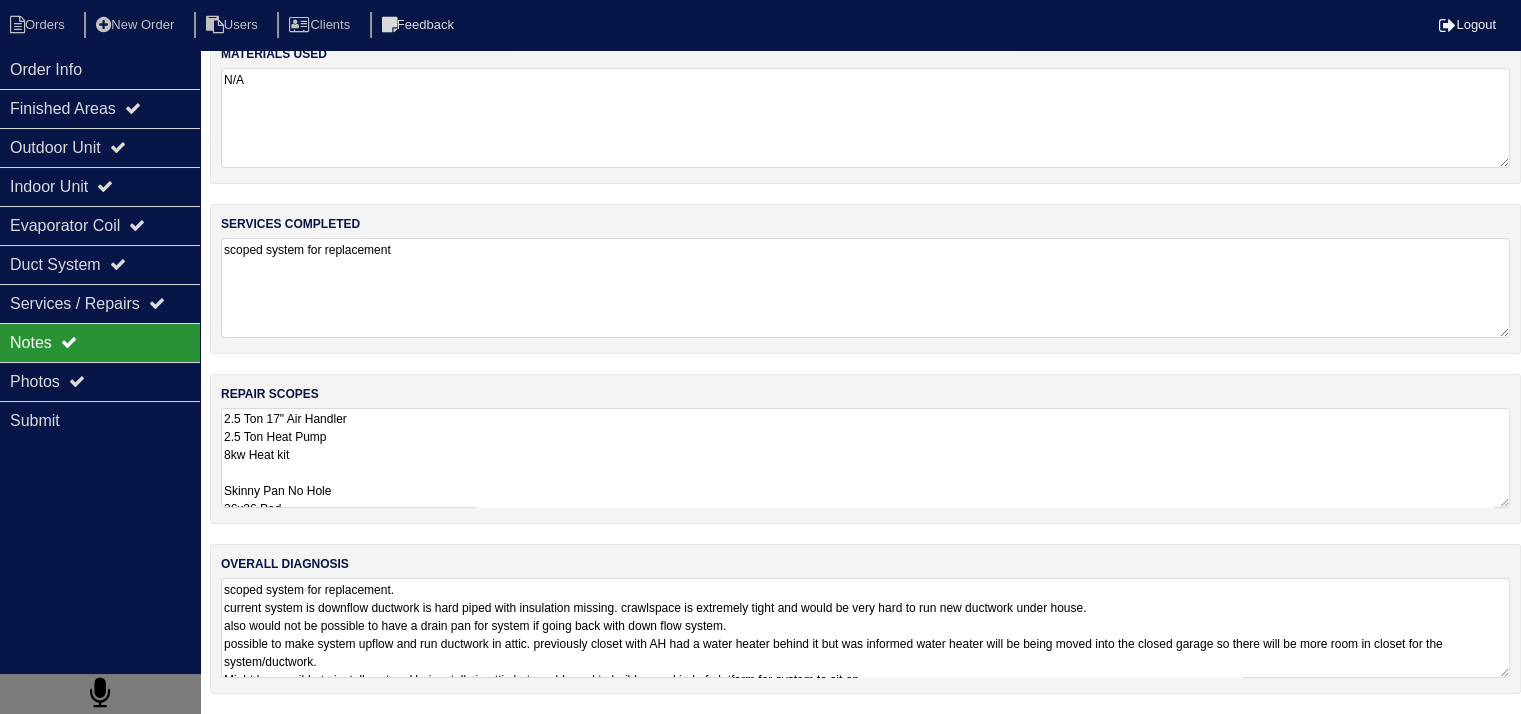 scroll, scrollTop: 25, scrollLeft: 0, axis: vertical 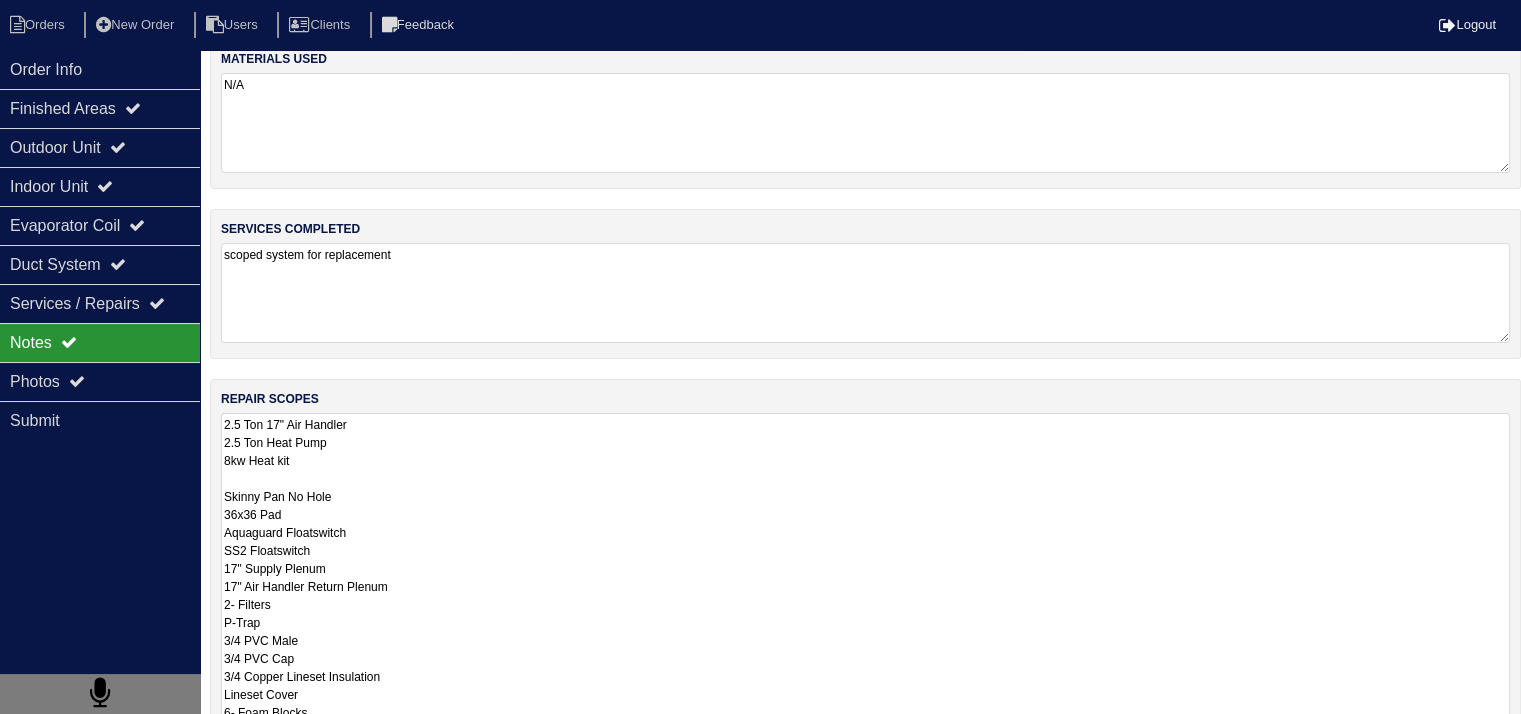 click on "2.5 Ton 17" Air Handler
2.5 Ton Heat Pump
8kw Heat kit
Skinny Pan No Hole
36x36 Pad
Aquaguard Floatswitch
SS2 Floatswitch
17" Supply Plenum
17" Air Handler Return Plenum
2- Filters
P-Trap
3/4 PVC Male
3/4 PVC Cap
3/4 Copper Lineset Insulation
Lineset Cover
6- Foam Blocks
3-10x6x6 straight boot flanged
3-14x6x8 straight boot flanged
2-10x4x4 Straight boot flanged
14x14x10 Return air box
14x20x12 Return air box
2- 6" Flat sticky collar
2-8" Flat sticky collar
1-10" Flat sticky collar
1-6x4x4 Y
1-8x6x6 Y
1-10x8x8 Y
2-4" R8 flex
4-6" R8flex
4-8" R8 Flex
4-10" R8Flex
2- 12" R8 Flex" at bounding box center [865, 730] 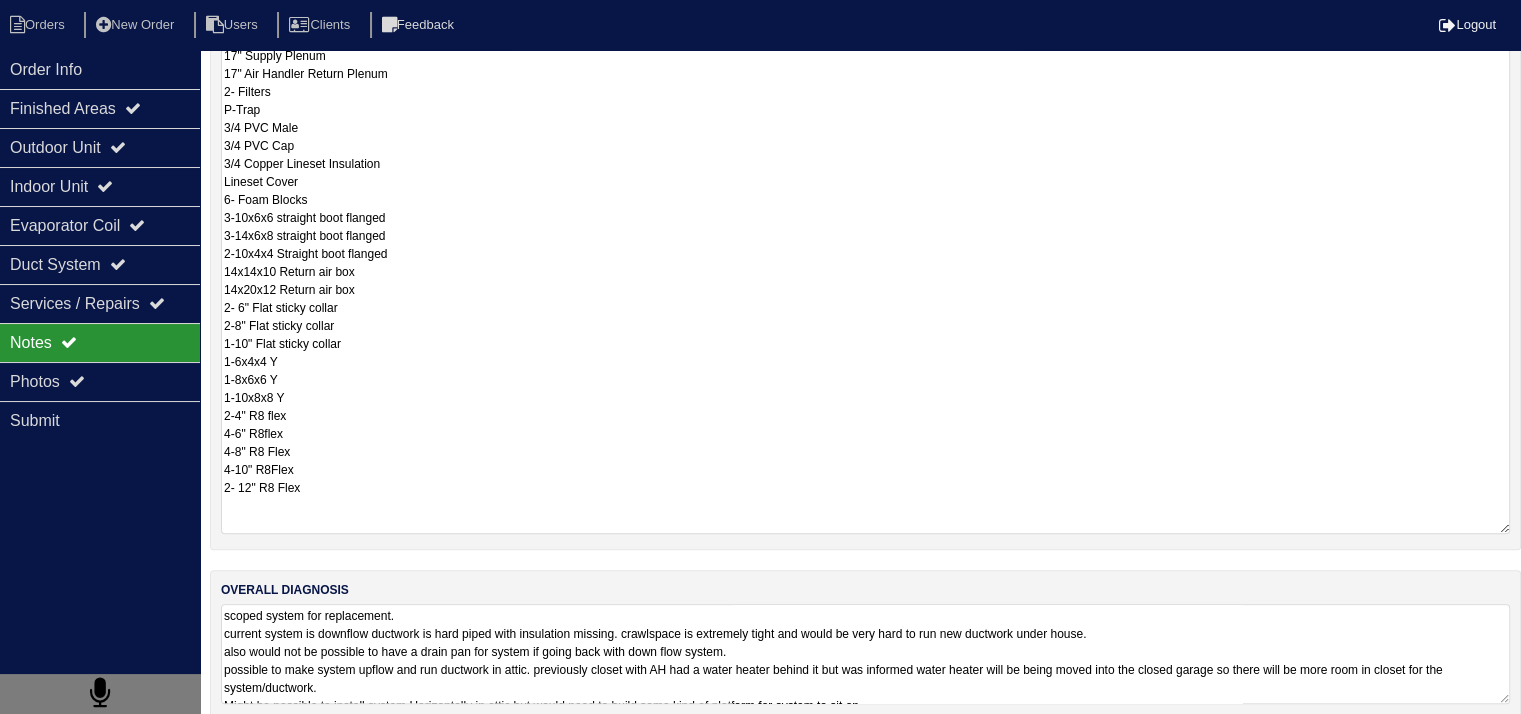 scroll, scrollTop: 560, scrollLeft: 0, axis: vertical 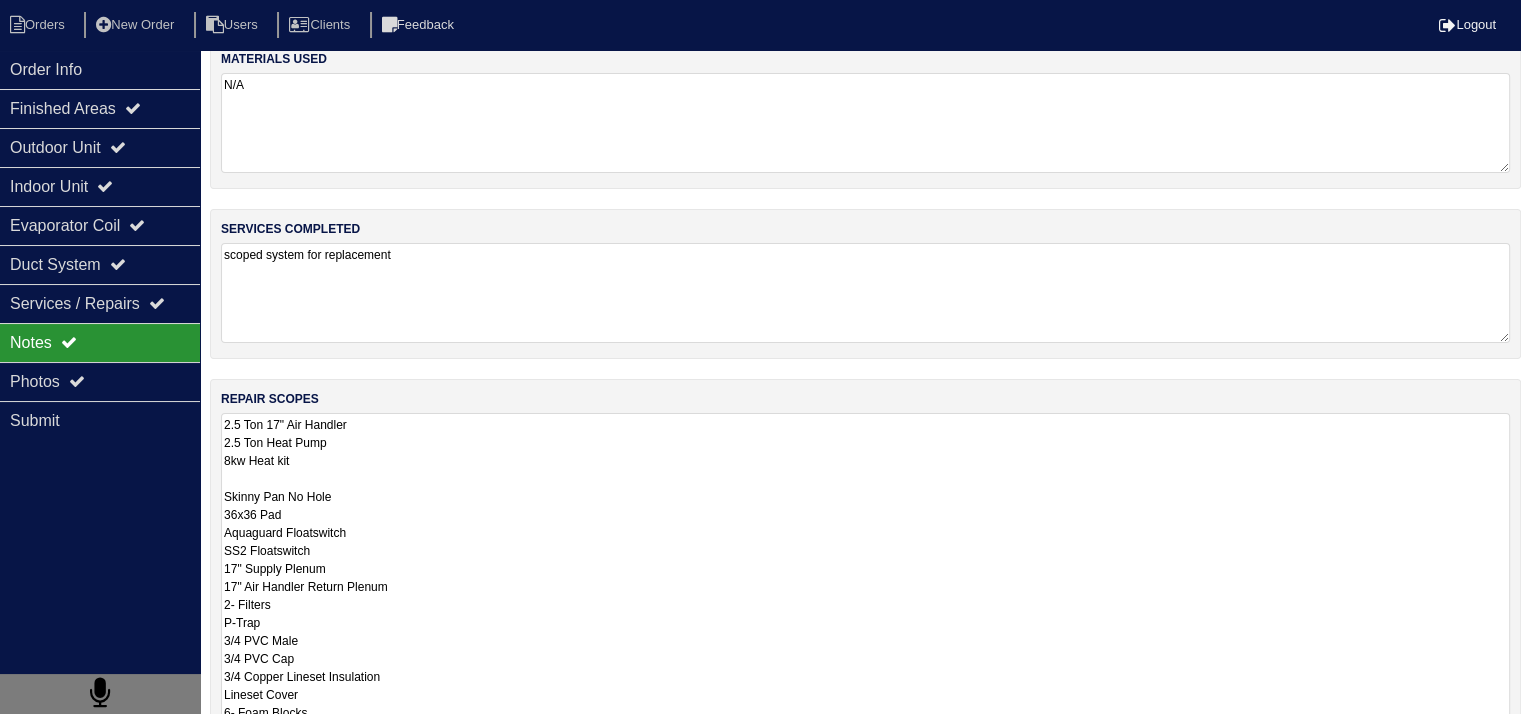 click on "scoped system for replacement.
current system is downflow ductwork is hard piped with insulation missing. crawlspace is extremely tight and would be very hard to run new ductwork under house.
also would not be possible to have a drain pan for system if going back with down flow system.
possible to make system upflow and run ductwork in attic. previously closet with AH had a water heater behind it but was informed water heater will be being moved into the closed garage so there will be more room in closet for the system/ductwork.
Might be possible to install system Horizontally in attic but would need to build some kind of platform for system to sit on.
If putting system in attic, would need to install larger attic access, which could possibly go where the current attic fan is that should be being removed." at bounding box center (865, 1167) 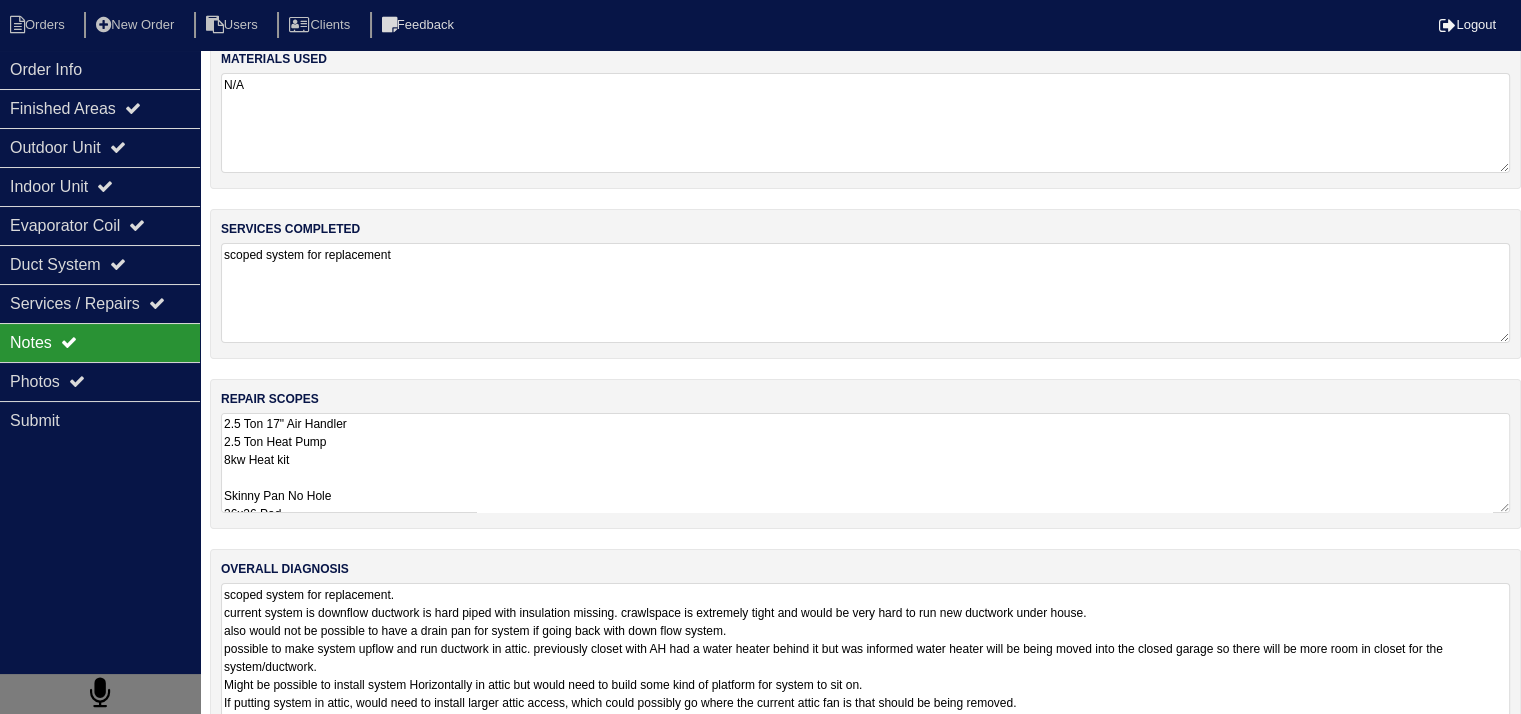 scroll, scrollTop: 1, scrollLeft: 0, axis: vertical 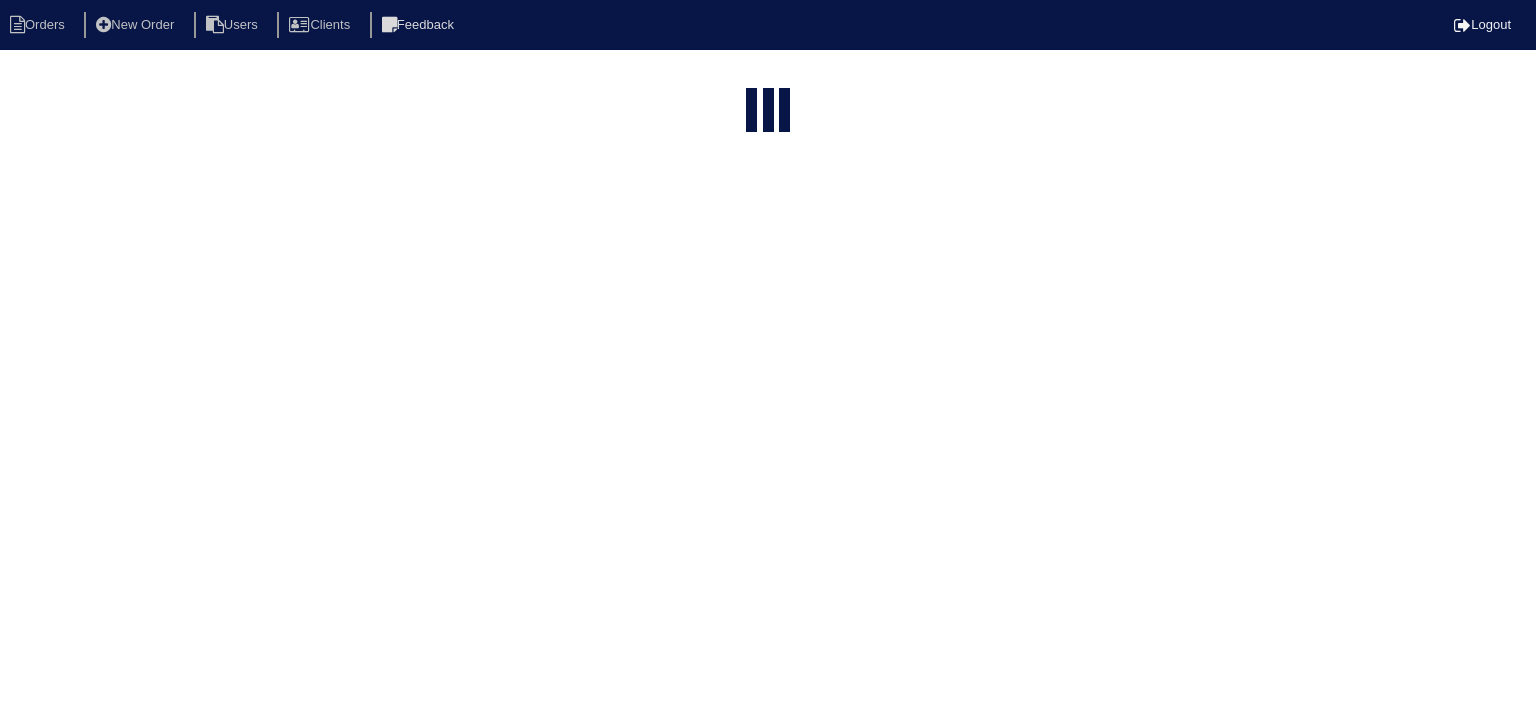 select on "15" 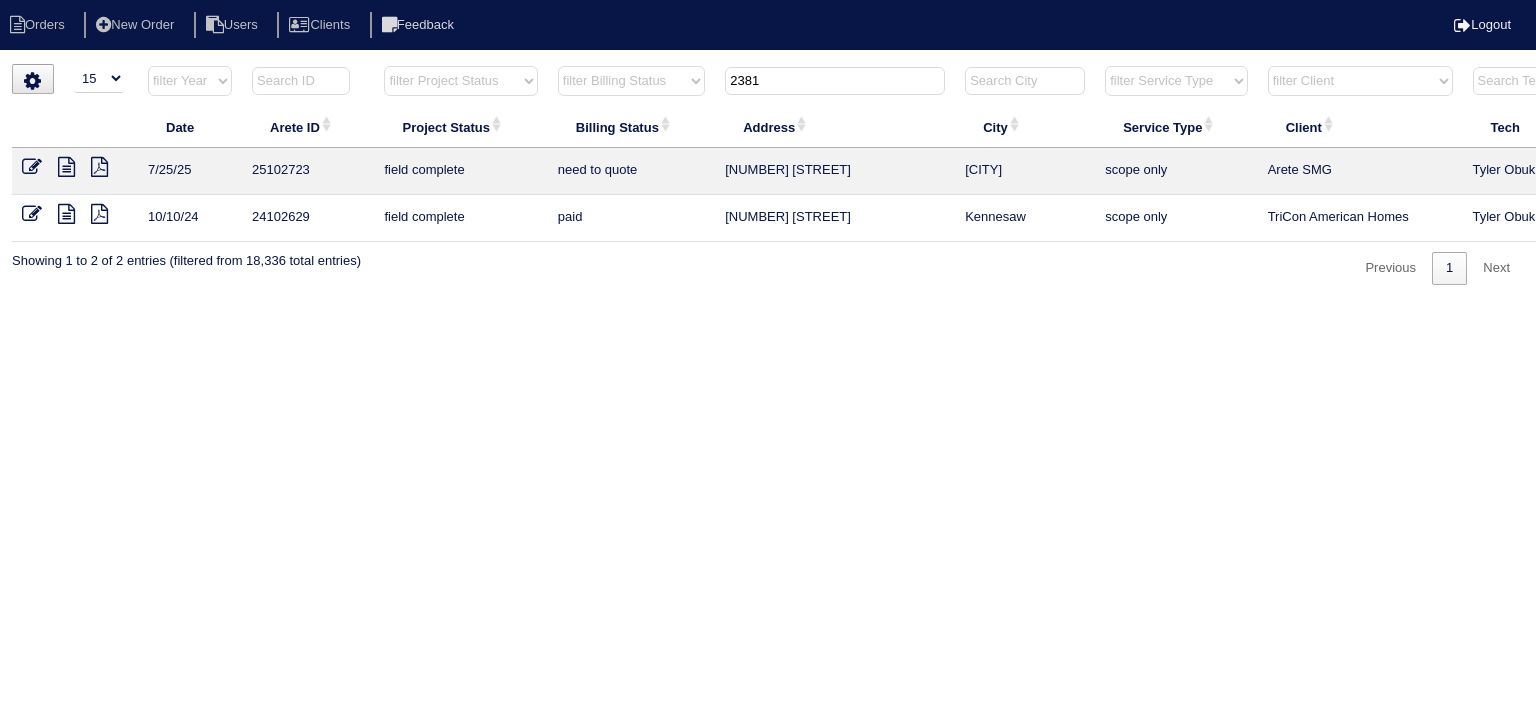 click on "2381" at bounding box center (835, 81) 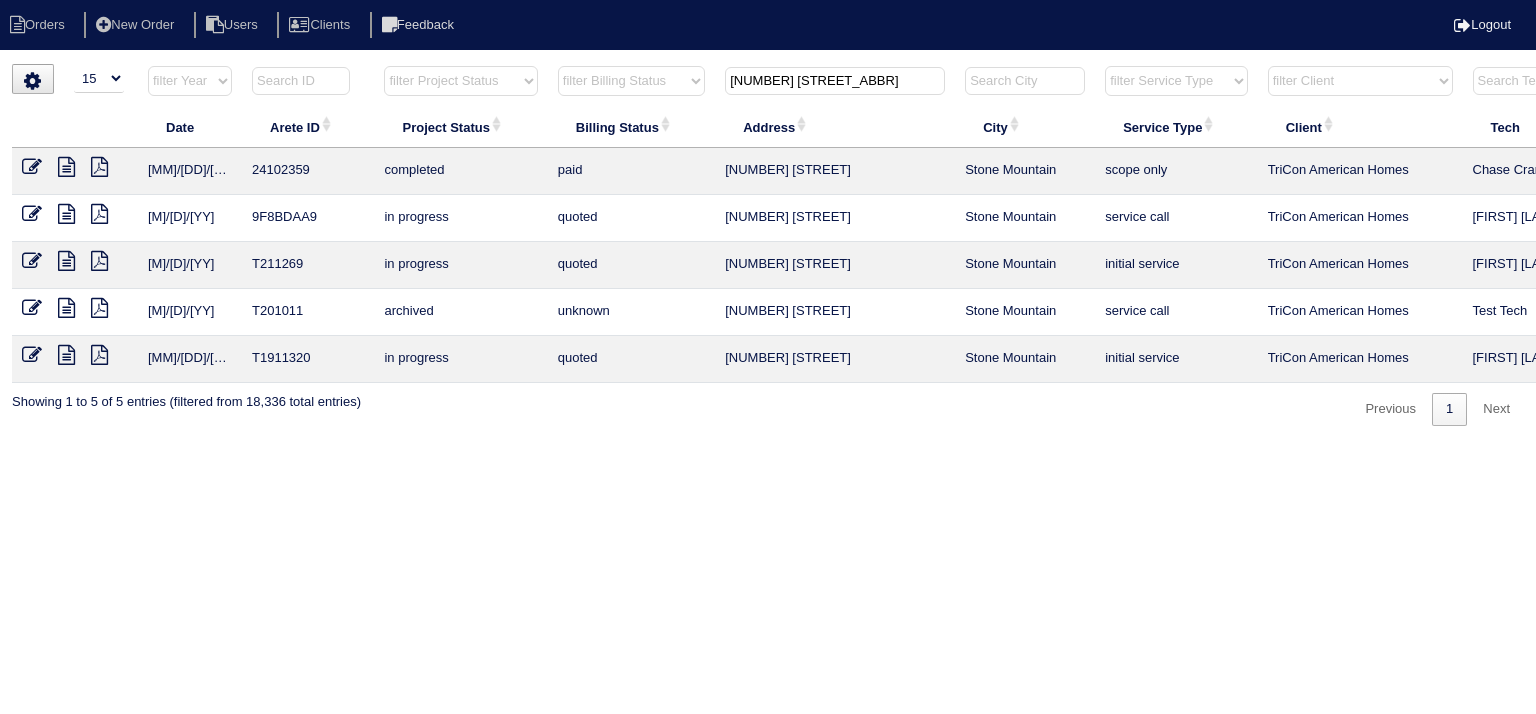 type on "401 b" 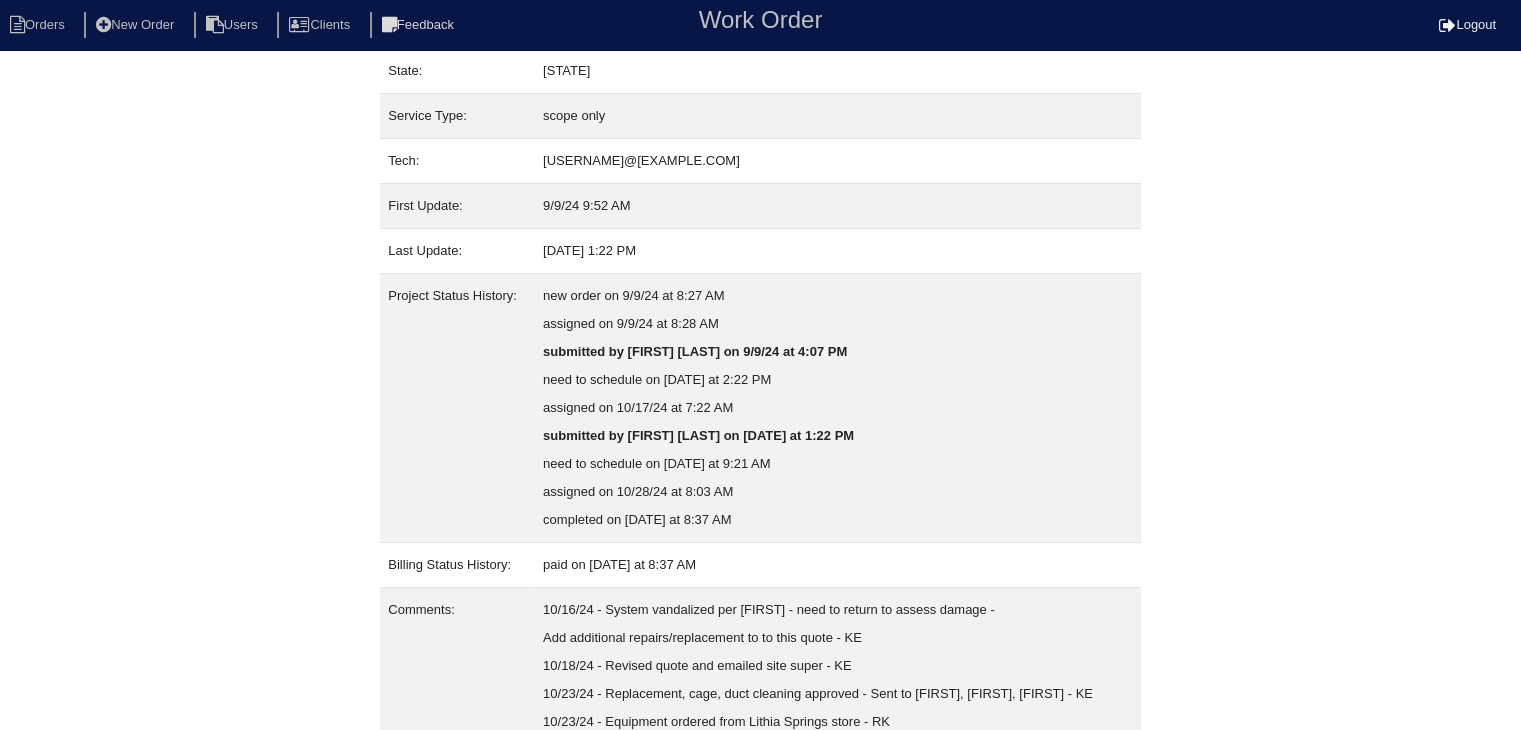 scroll, scrollTop: 432, scrollLeft: 0, axis: vertical 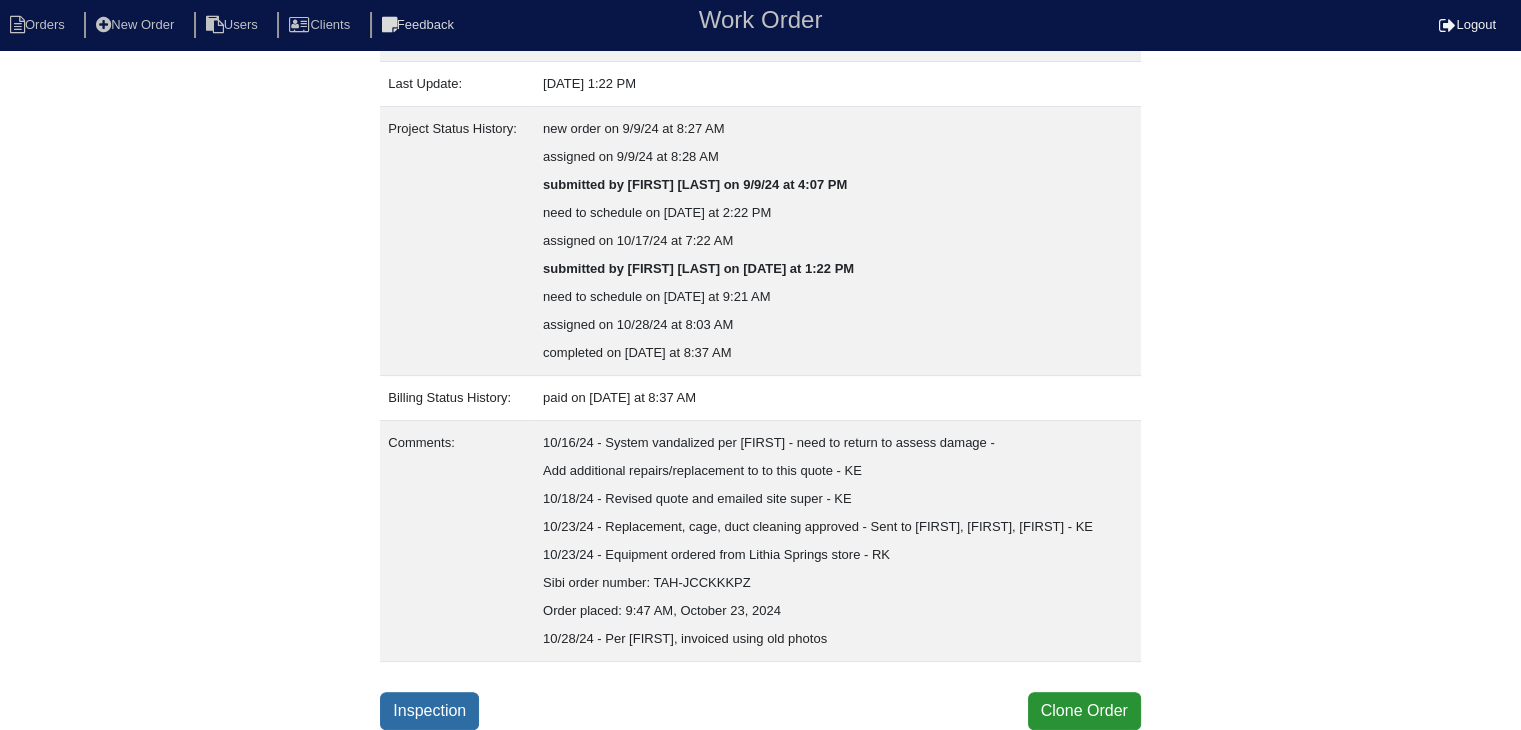 click on "Inspection" at bounding box center (429, 711) 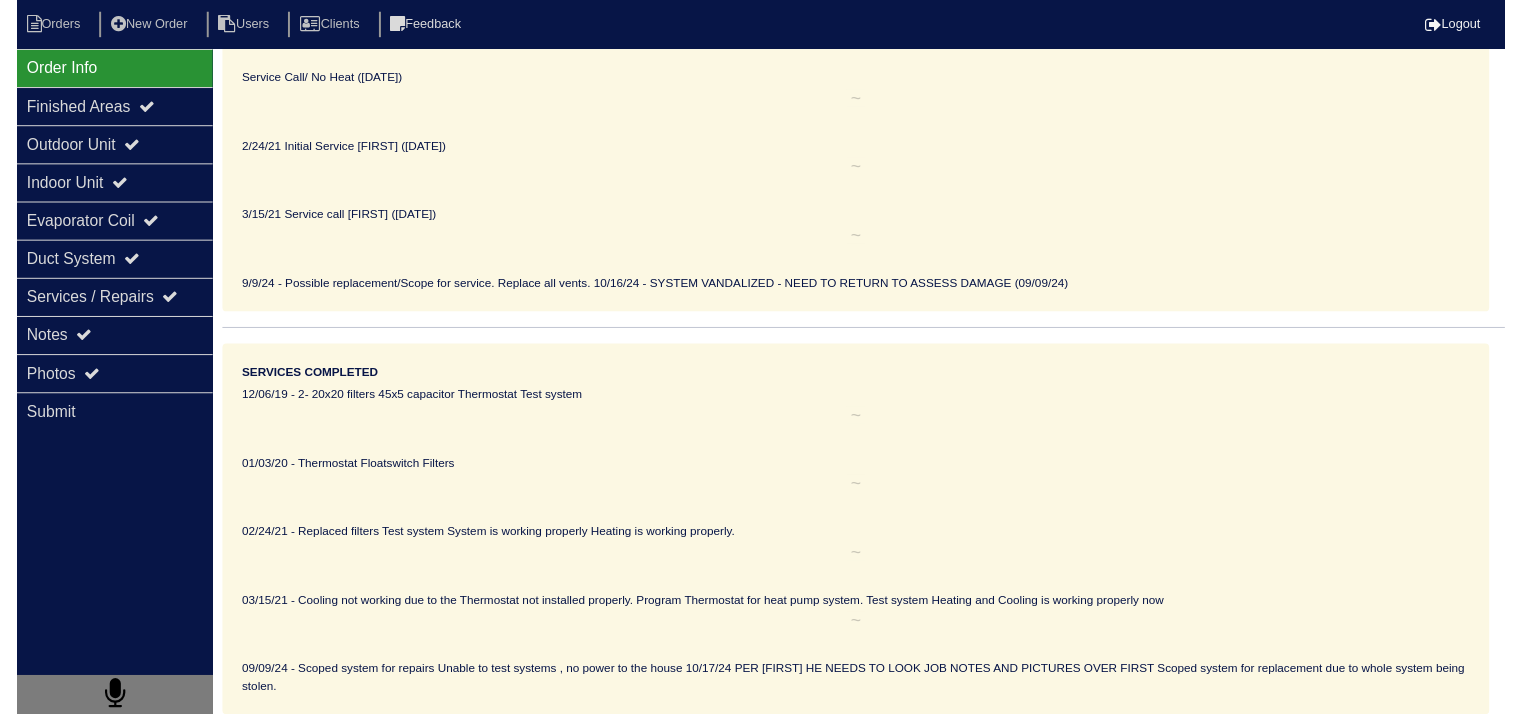 scroll, scrollTop: 0, scrollLeft: 0, axis: both 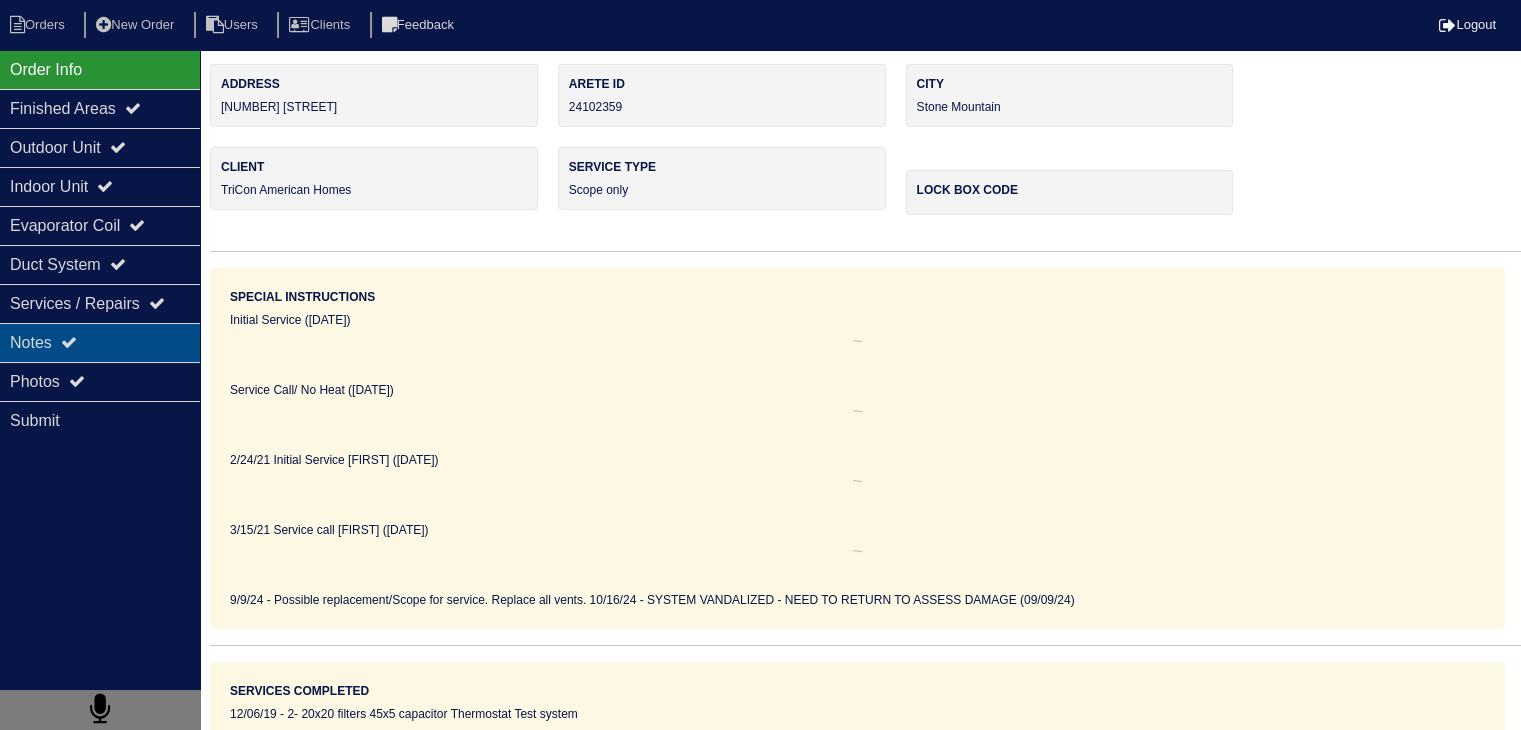 click on "Notes" at bounding box center [100, 342] 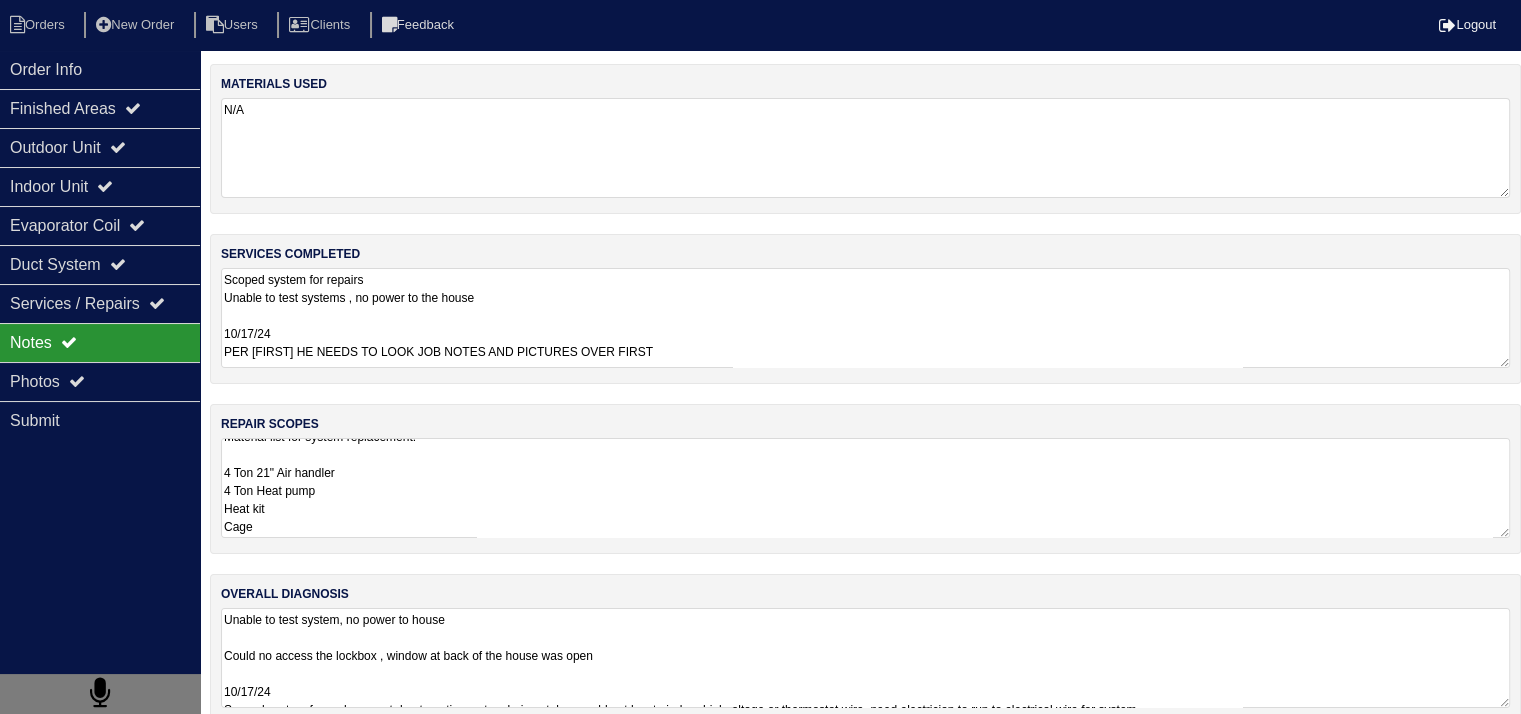 scroll, scrollTop: 300, scrollLeft: 0, axis: vertical 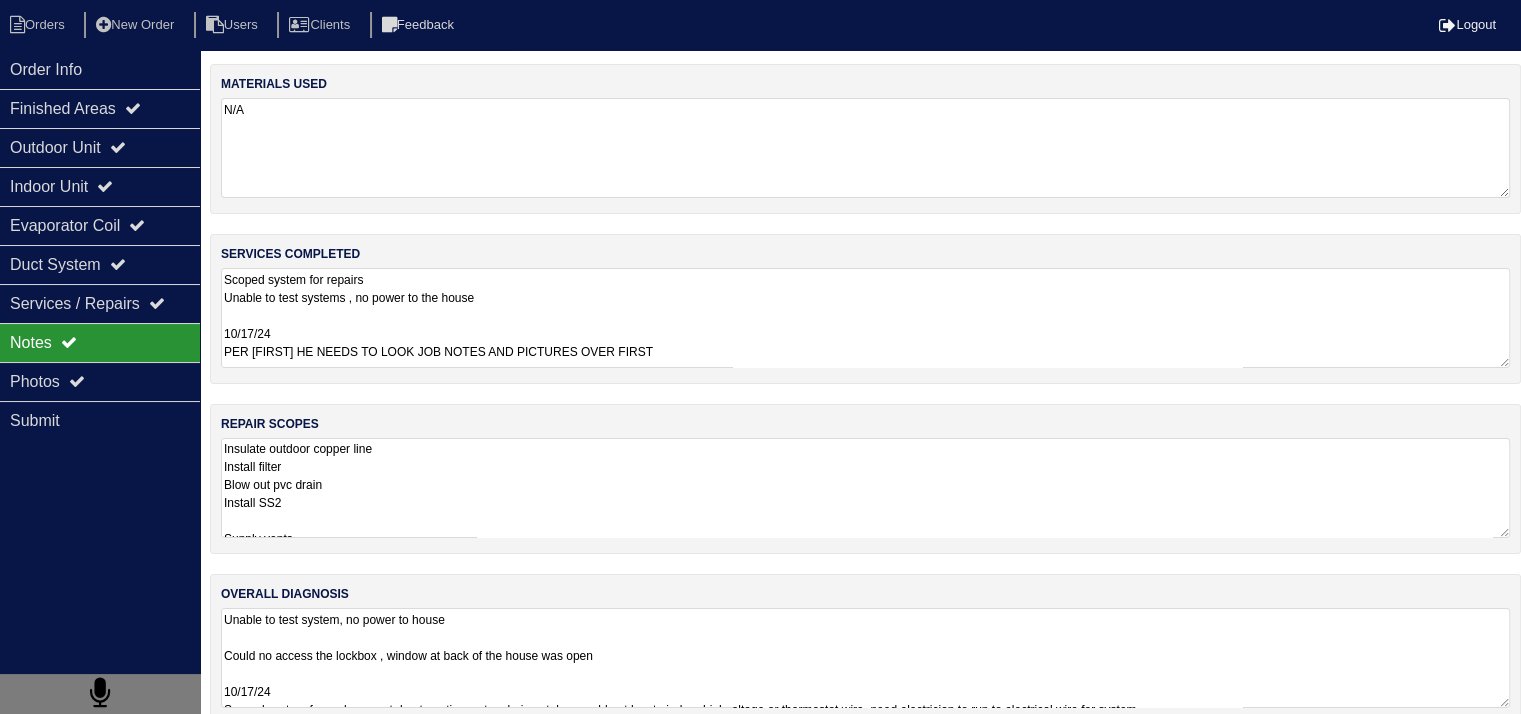 click on "Insulate outdoor copper line
Install filter
Blow out pvc drain
Install SS2
Supply vents
10 - 10x4
1 floor vent - 10x4
Return
3 - 6x14
1 - 14x14
1 - 6x30 - Being held at will call Apex Lithia Springs $8.31
Material list for system replacement:
4 Ton 21" Air handler
4 Ton Heat pump
Heat kit
Cage
40x40 Pad
Aquaguard Floatswitch
SS2 Floatswitch
21" Air Handler Return Plenum
21" Air Handler Supply Plenum
2- Filters
P-Trap
3/4 PVC Male
3/4 PVC Cap
3/4 Copper Lineset Insulation
Lineset Cover
6- Foam Blocks
2-Disconnect
2-3/4 Whip
4-8" Flat sticky collar
2-12" Flat sticky collar
1-10" Flat sticky collar
30ft pvc stick
30ft Copper lineset
8 wire for thermostat and running to outdoor system
3-12" R8 flex
3-10" R8 flex
3-8" R8 flex" at bounding box center [865, 488] 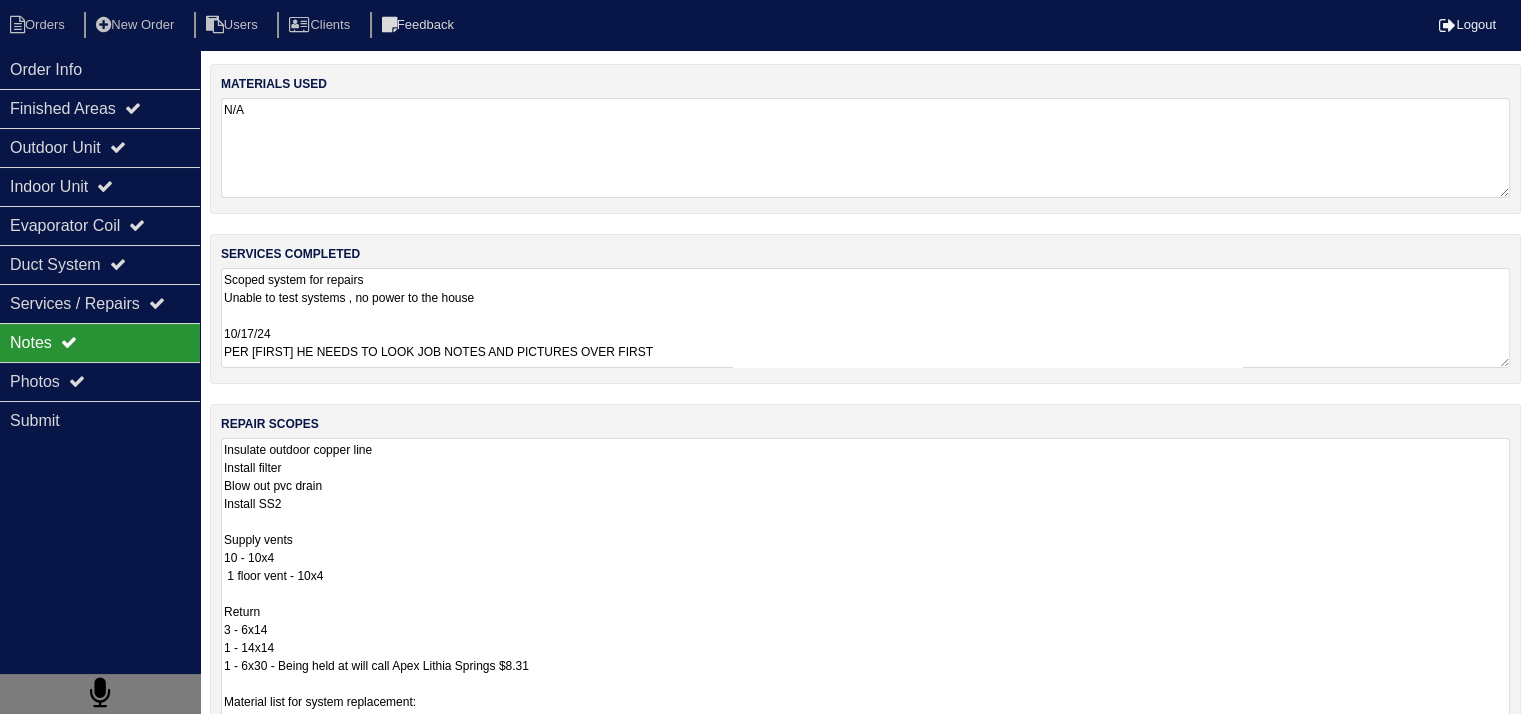 click on "Insulate outdoor copper line
Install filter
Blow out pvc drain
Install SS2
Supply vents
10 - 10x4
1 floor vent - 10x4
Return
3 - 6x14
1 - 14x14
1 - 6x30 - Being held at will call Apex Lithia Springs $8.31
Material list for system replacement:
4 Ton 21" Air handler
4 Ton Heat pump
Heat kit
Cage
40x40 Pad
Aquaguard Floatswitch
SS2 Floatswitch
21" Air Handler Return Plenum
21" Air Handler Supply Plenum
2- Filters
P-Trap
3/4 PVC Male
3/4 PVC Cap
3/4 Copper Lineset Insulation
Lineset Cover
6- Foam Blocks
2-Disconnect
2-3/4 Whip
4-8" Flat sticky collar
2-12" Flat sticky collar
1-10" Flat sticky collar
30ft pvc stick
30ft Copper lineset
8 wire for thermostat and running to outdoor system
3-12" R8 flex
3-10" R8 flex
3-8" R8 flex" at bounding box center [865, 845] 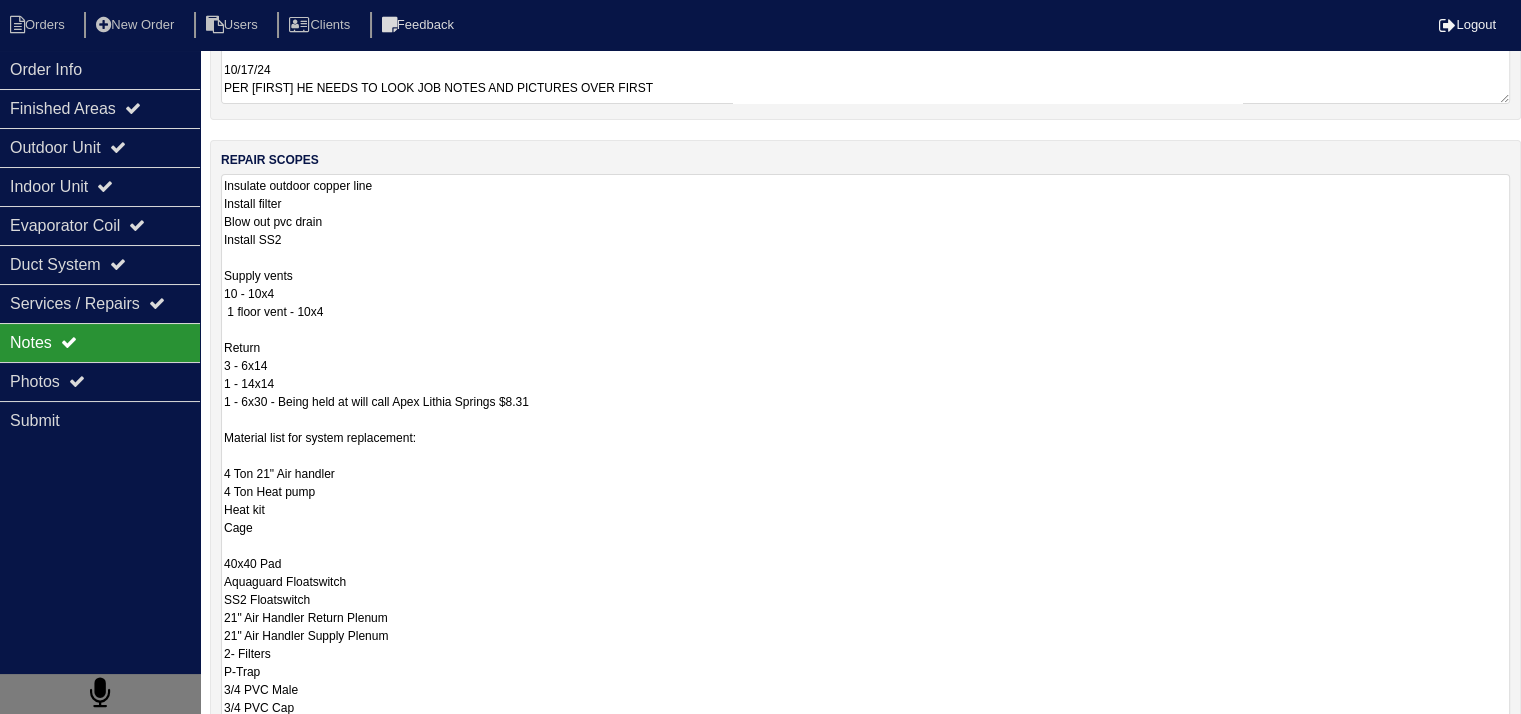 scroll, scrollTop: 300, scrollLeft: 0, axis: vertical 